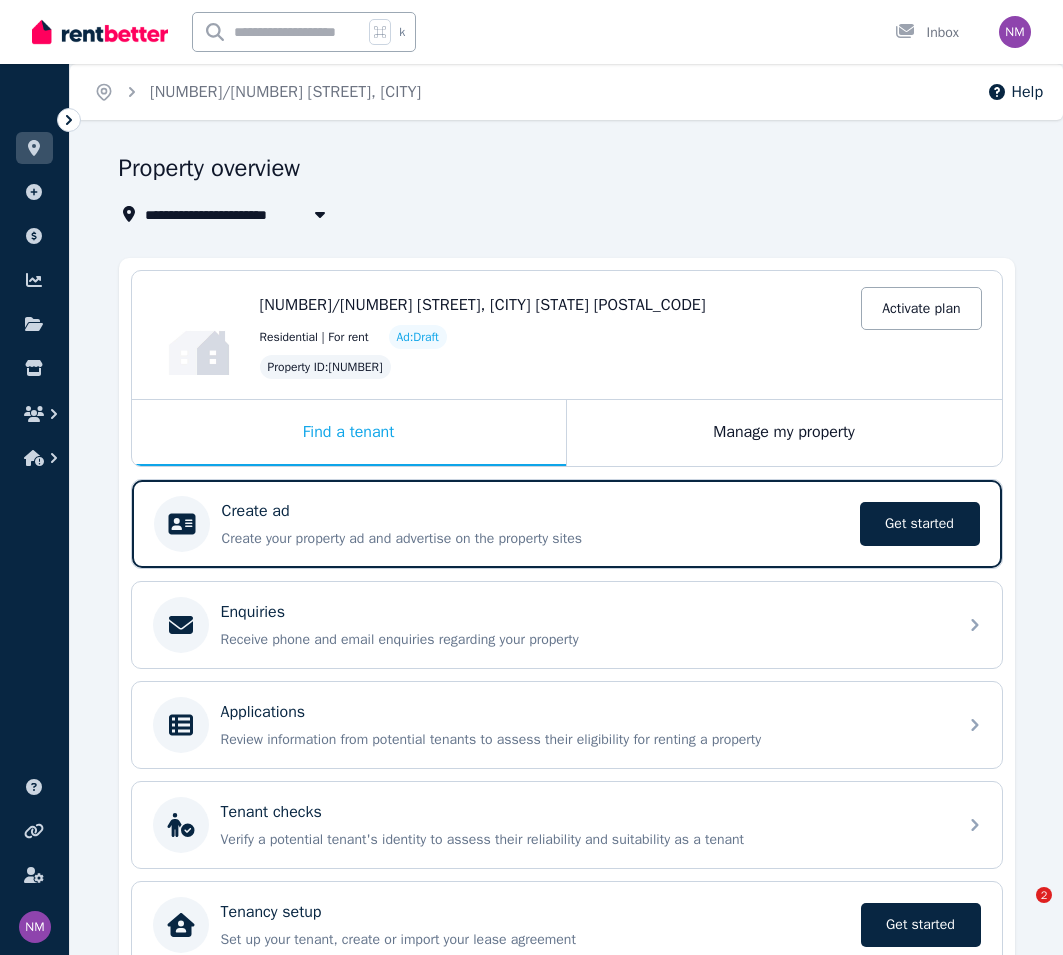 scroll, scrollTop: 0, scrollLeft: 0, axis: both 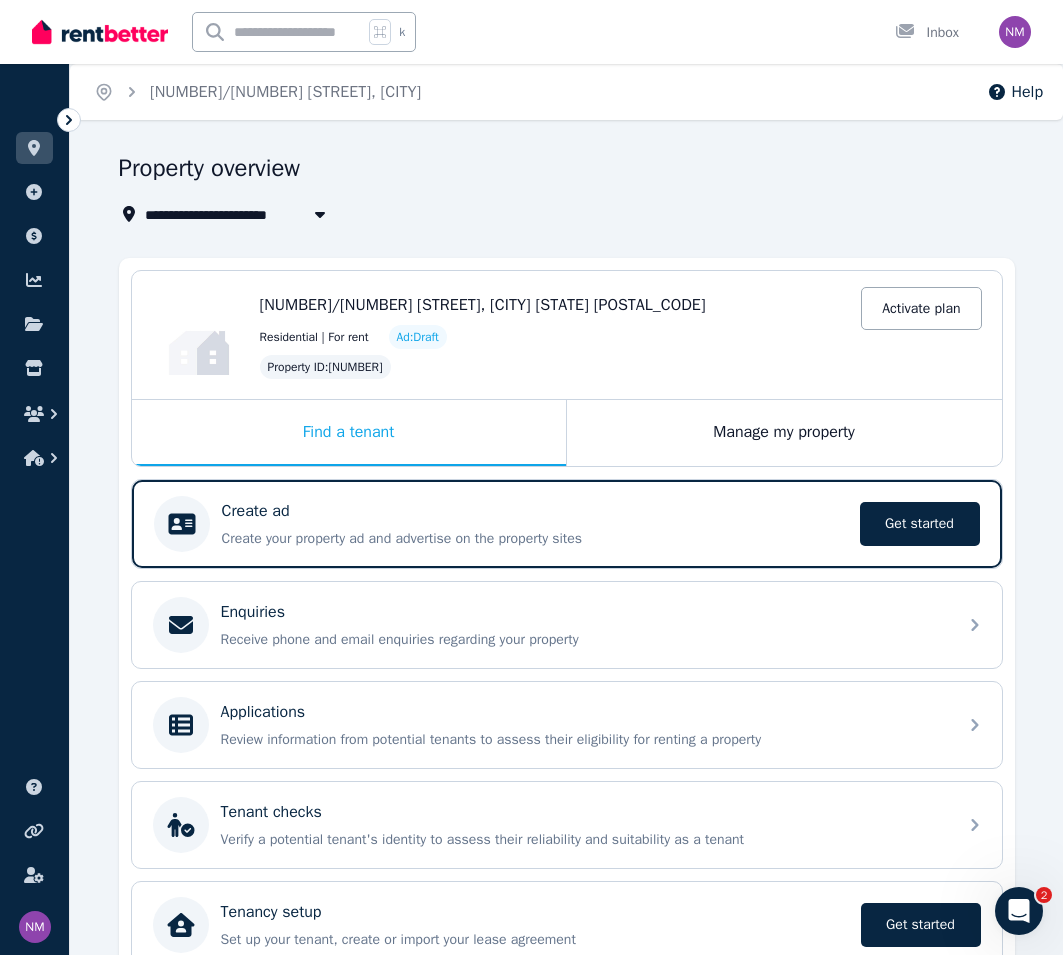 click on "[NUMBER]/[NUMBER] [STREET], [CITY]" at bounding box center (281, 214) 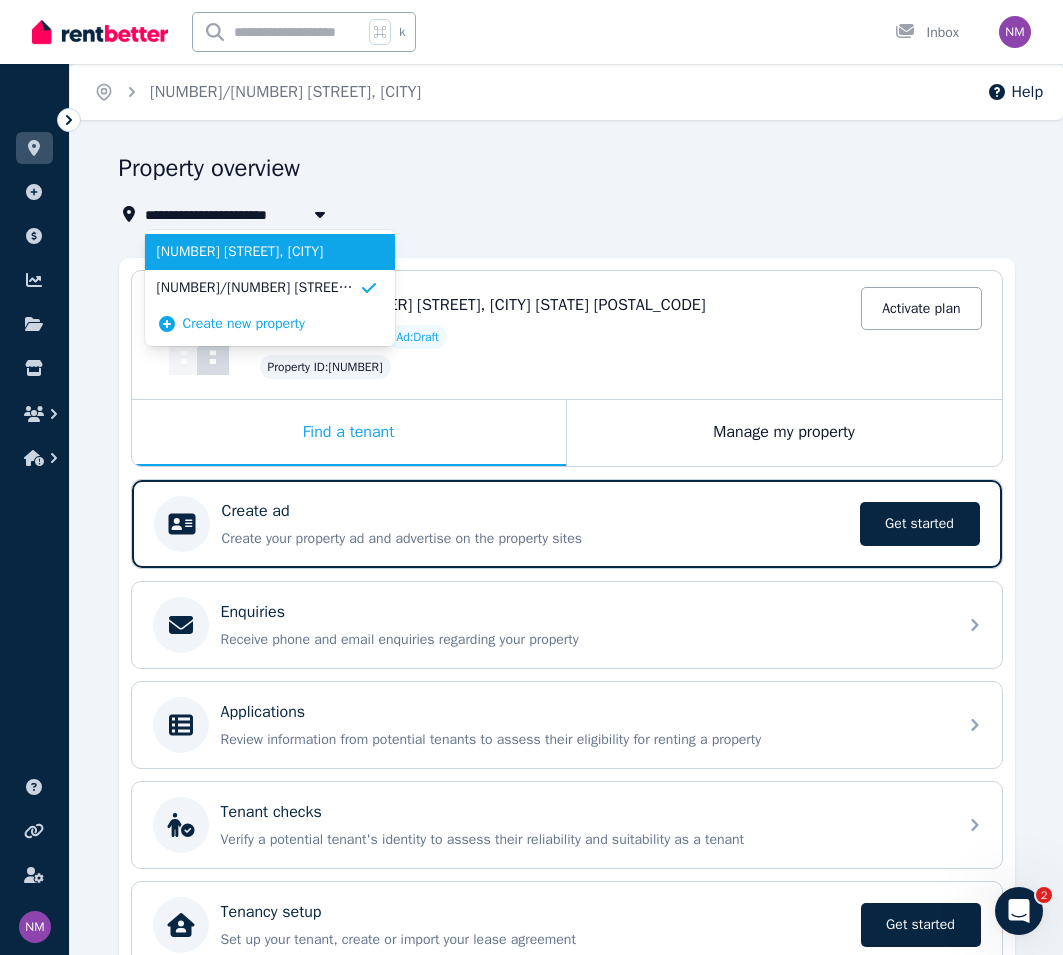 click on "[NUMBER] [STREET], [CITY]" at bounding box center [258, 252] 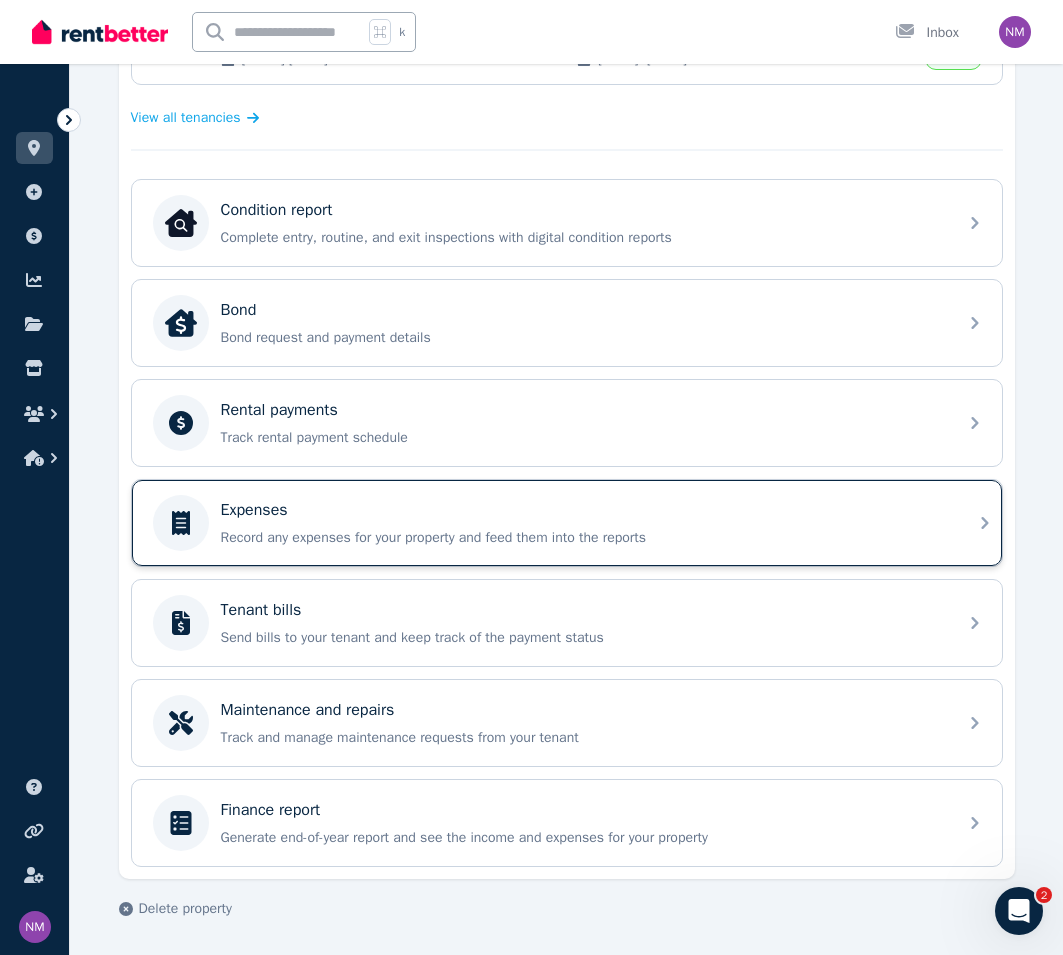 scroll, scrollTop: 553, scrollLeft: 0, axis: vertical 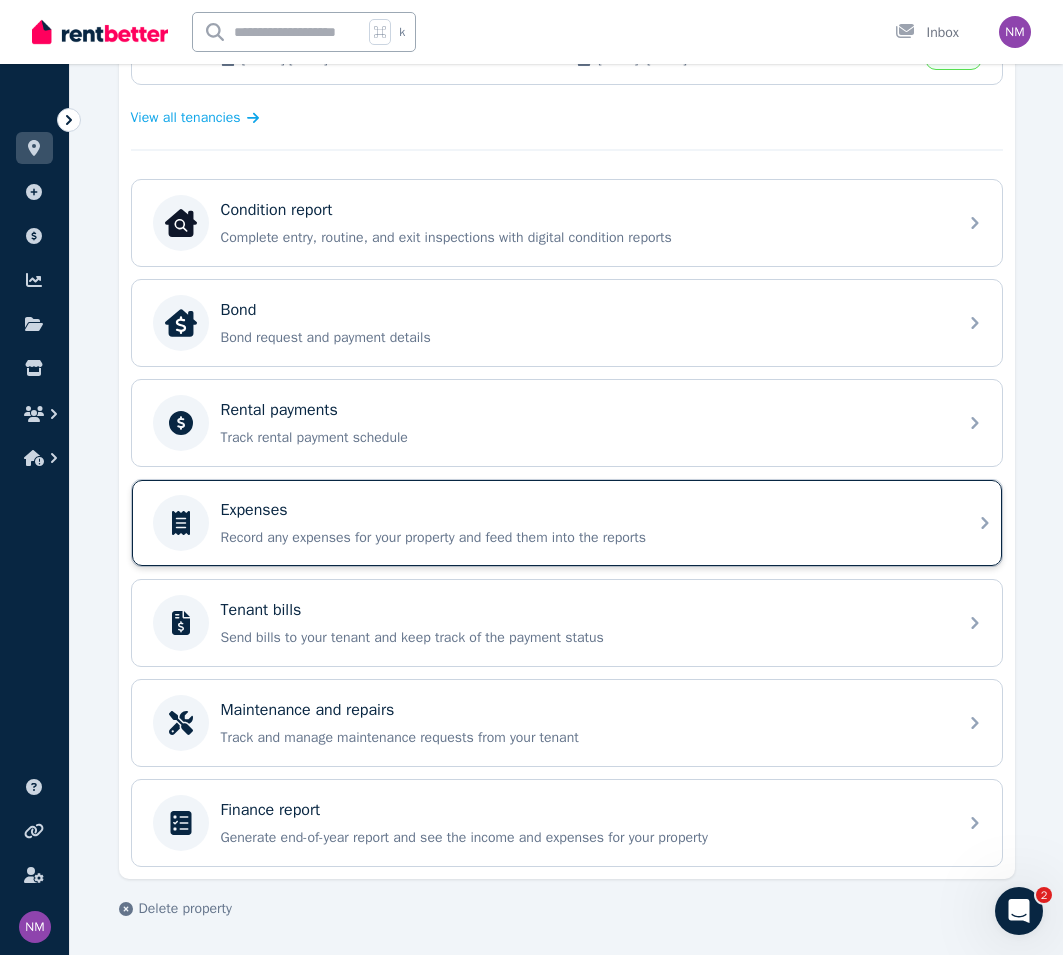 click on "Record any expenses for your property and feed them into the reports" at bounding box center (583, 538) 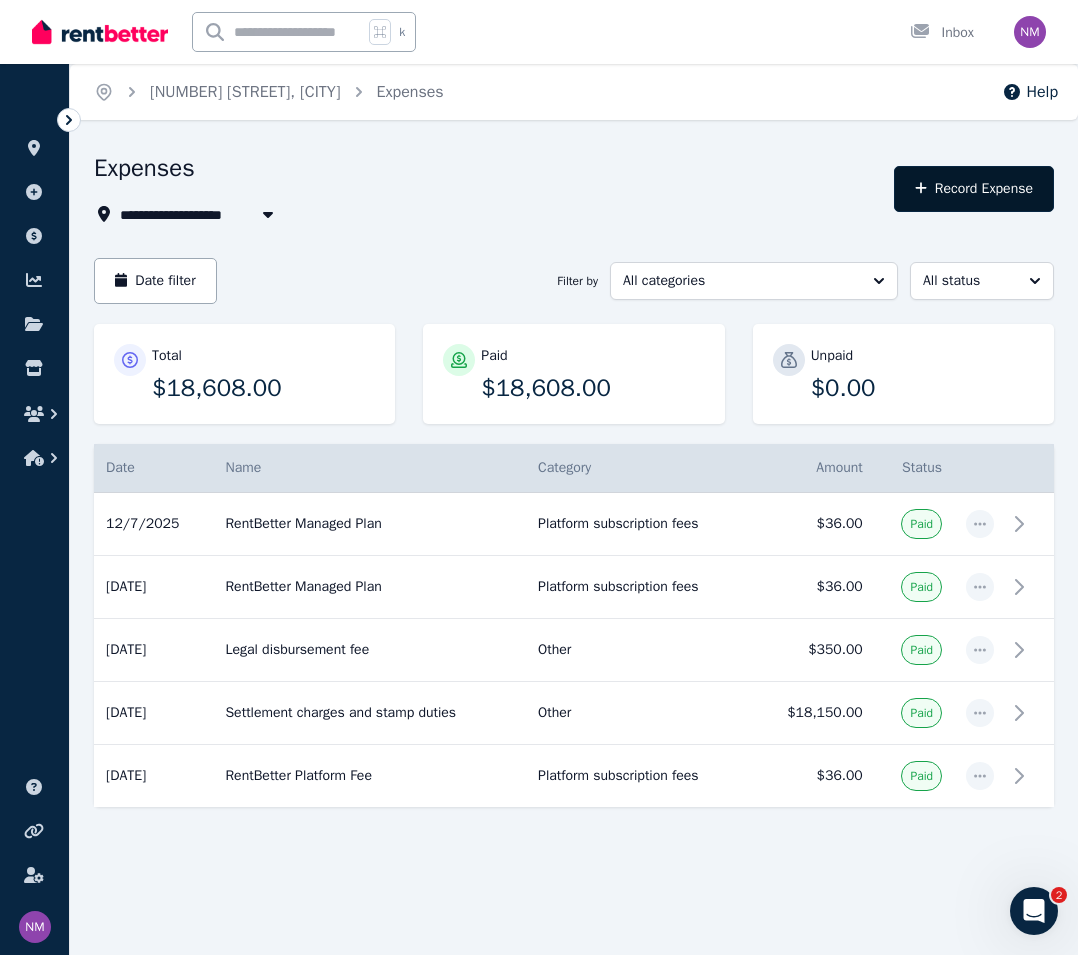 click 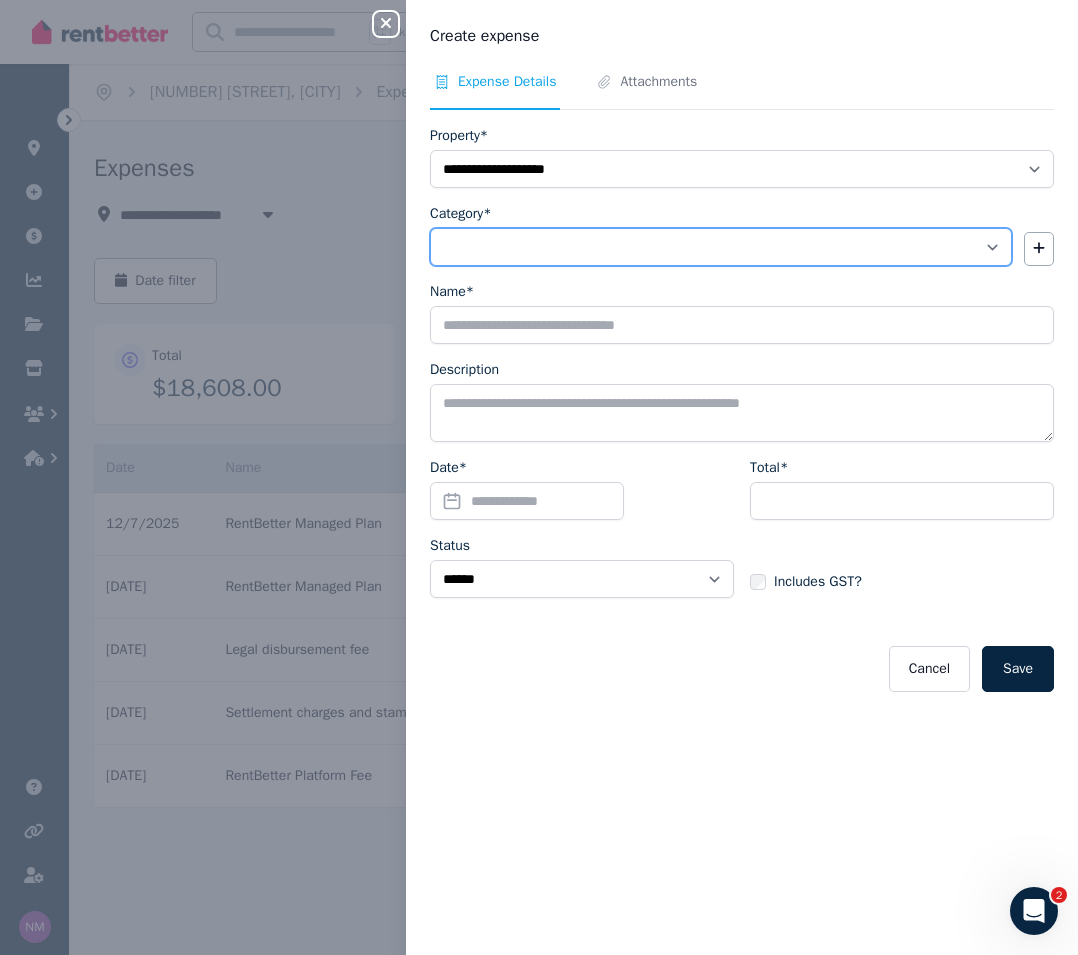 select on "**********" 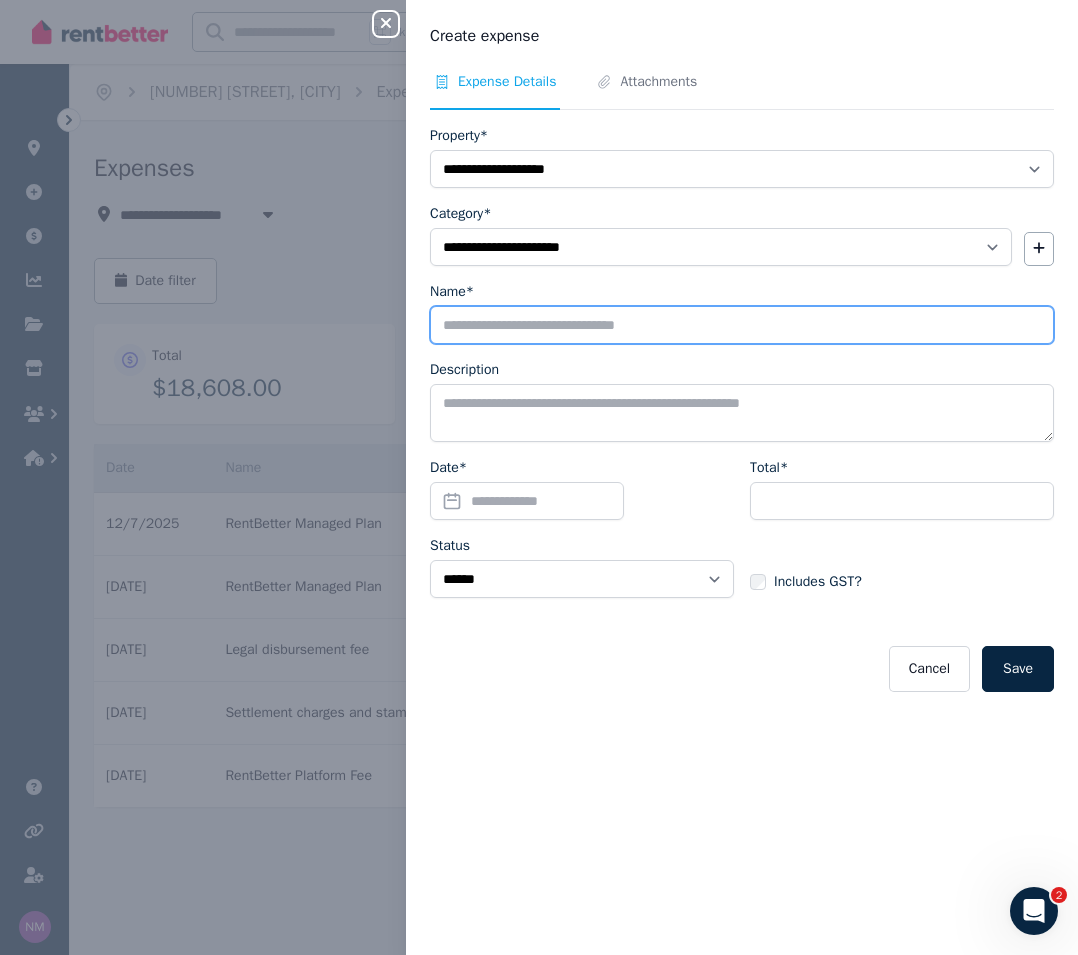 click on "Name*" at bounding box center (742, 325) 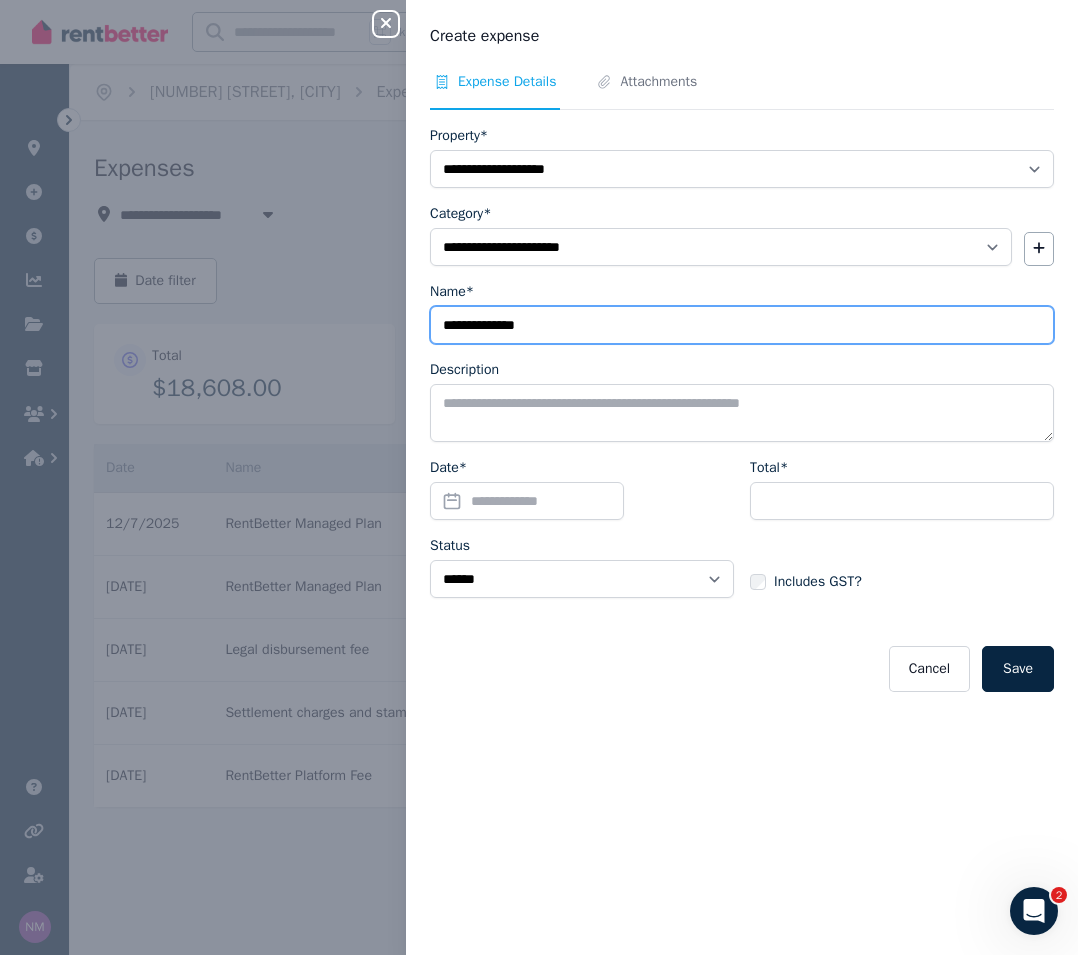 type on "**********" 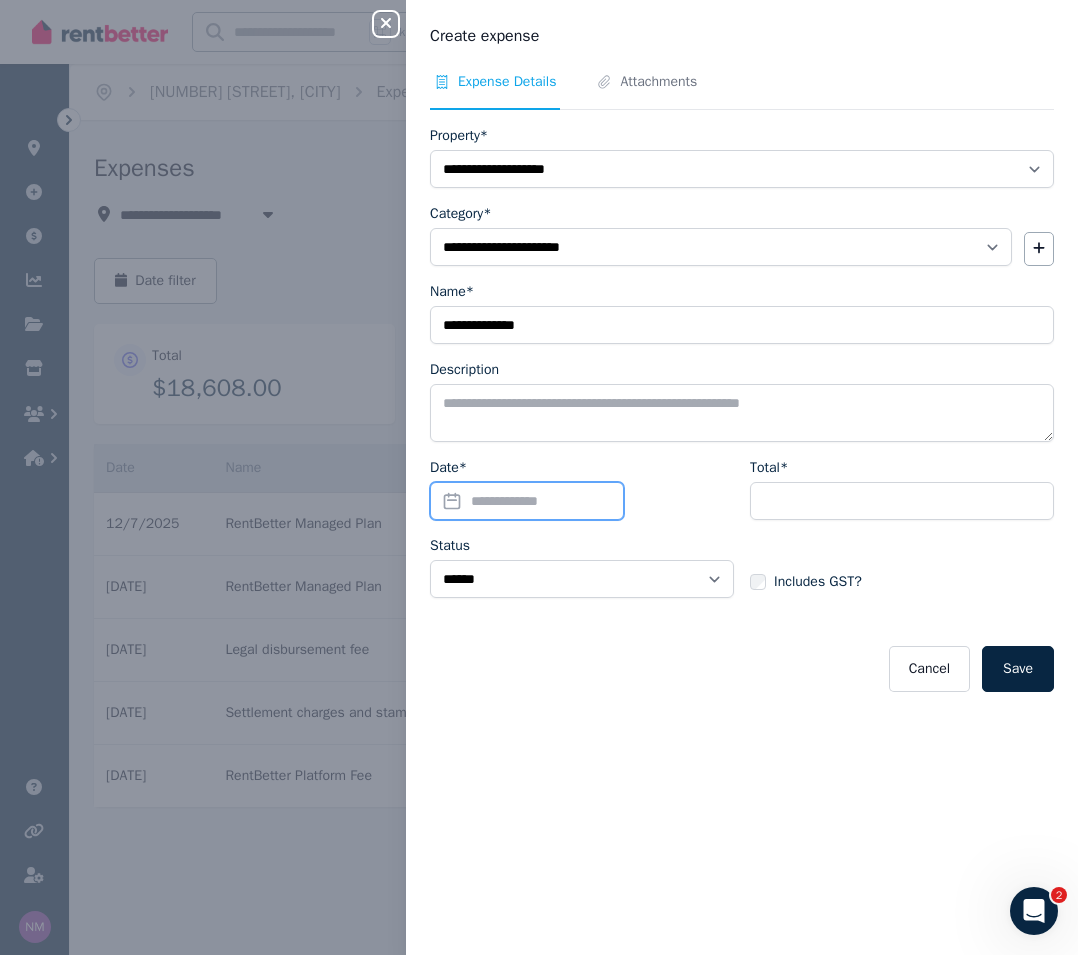 click on "Date*" at bounding box center (527, 501) 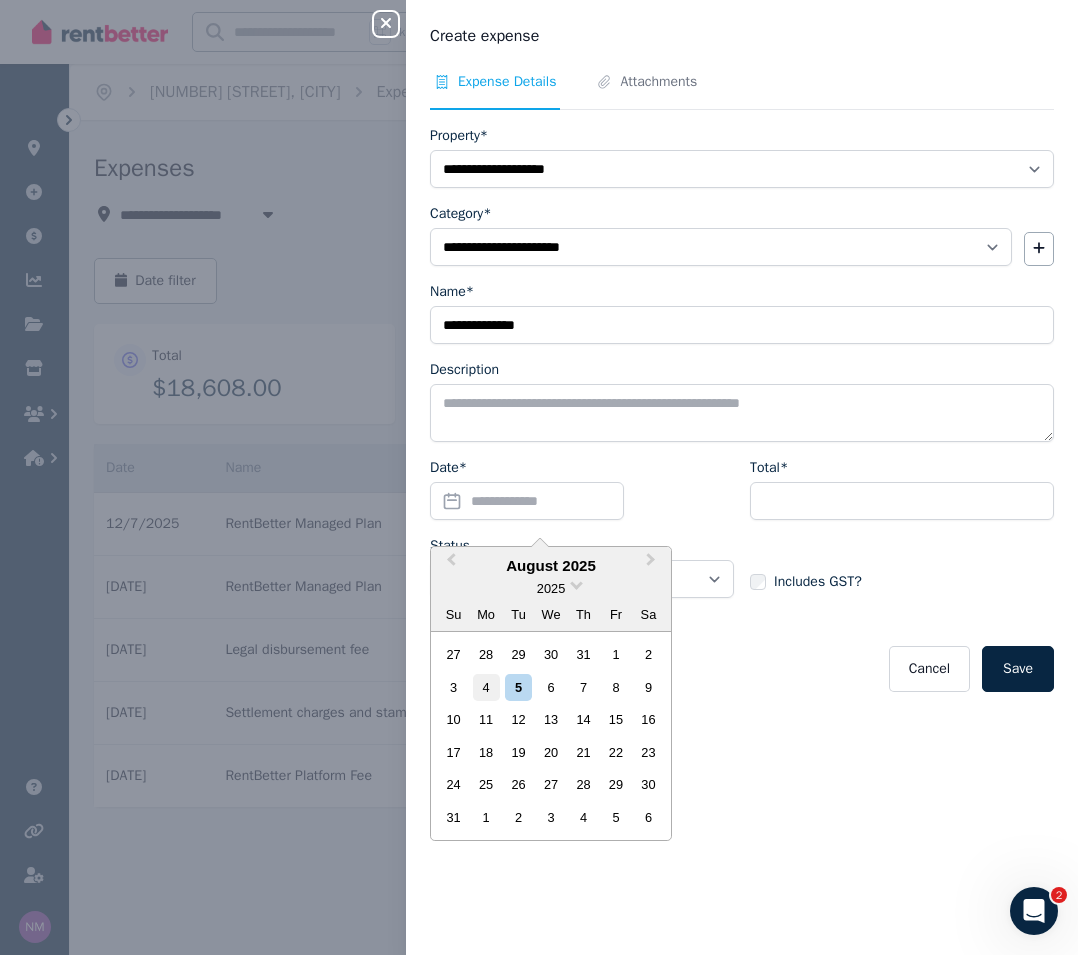 click on "4" at bounding box center (486, 687) 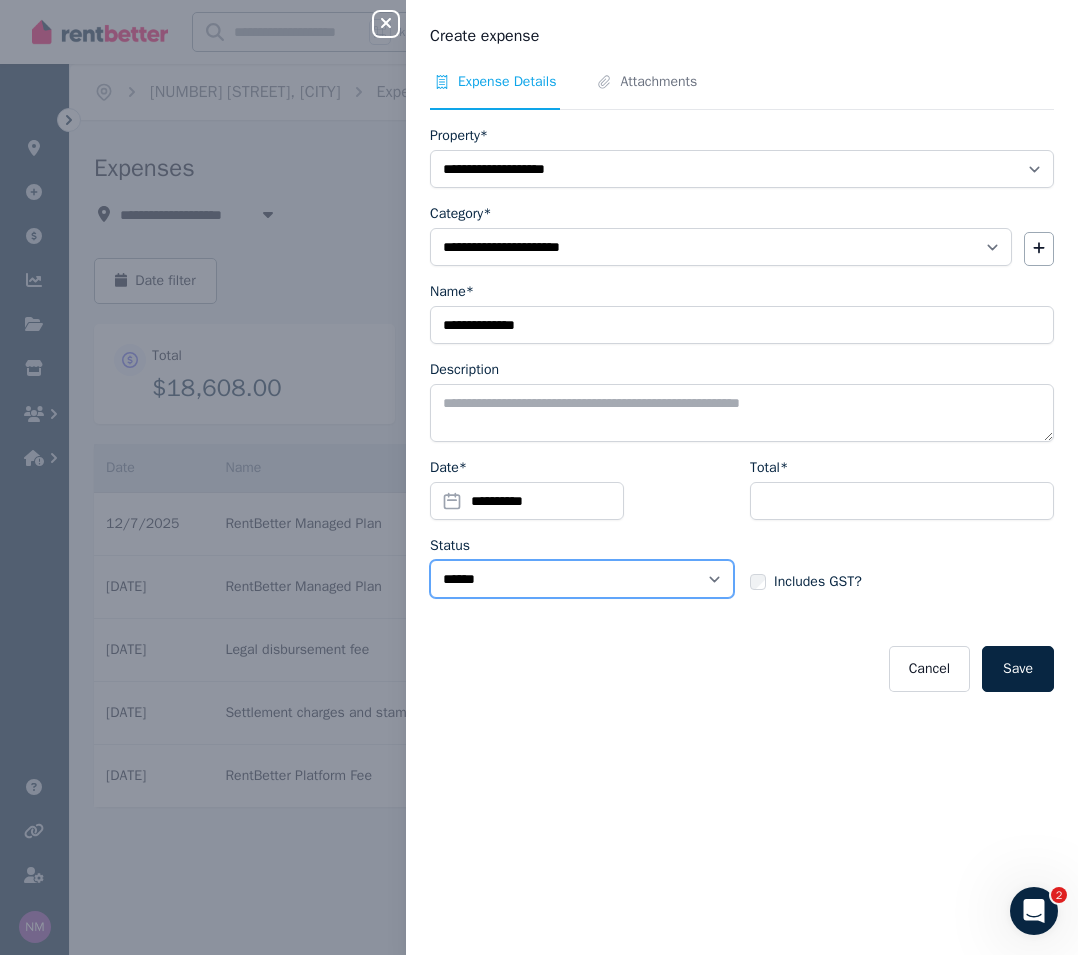 select on "**********" 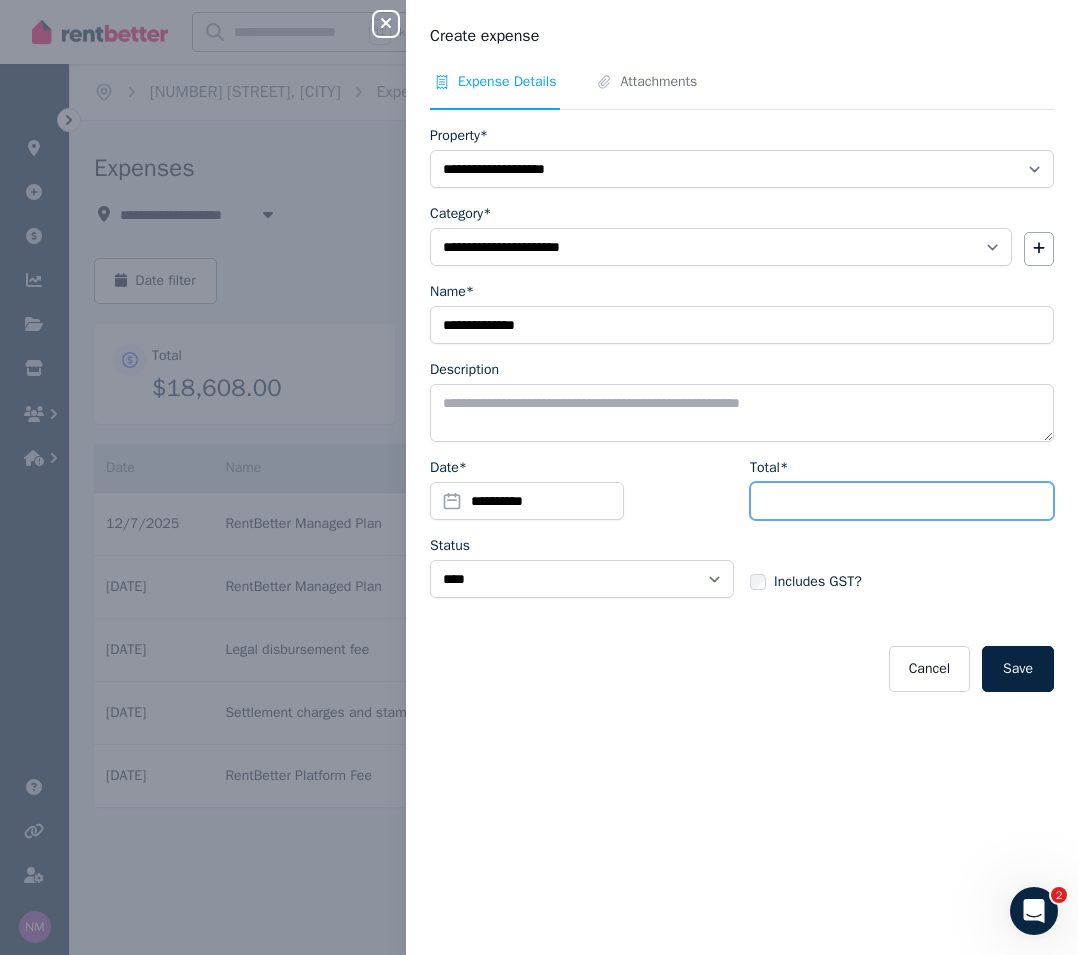 click on "Total*" at bounding box center (902, 501) 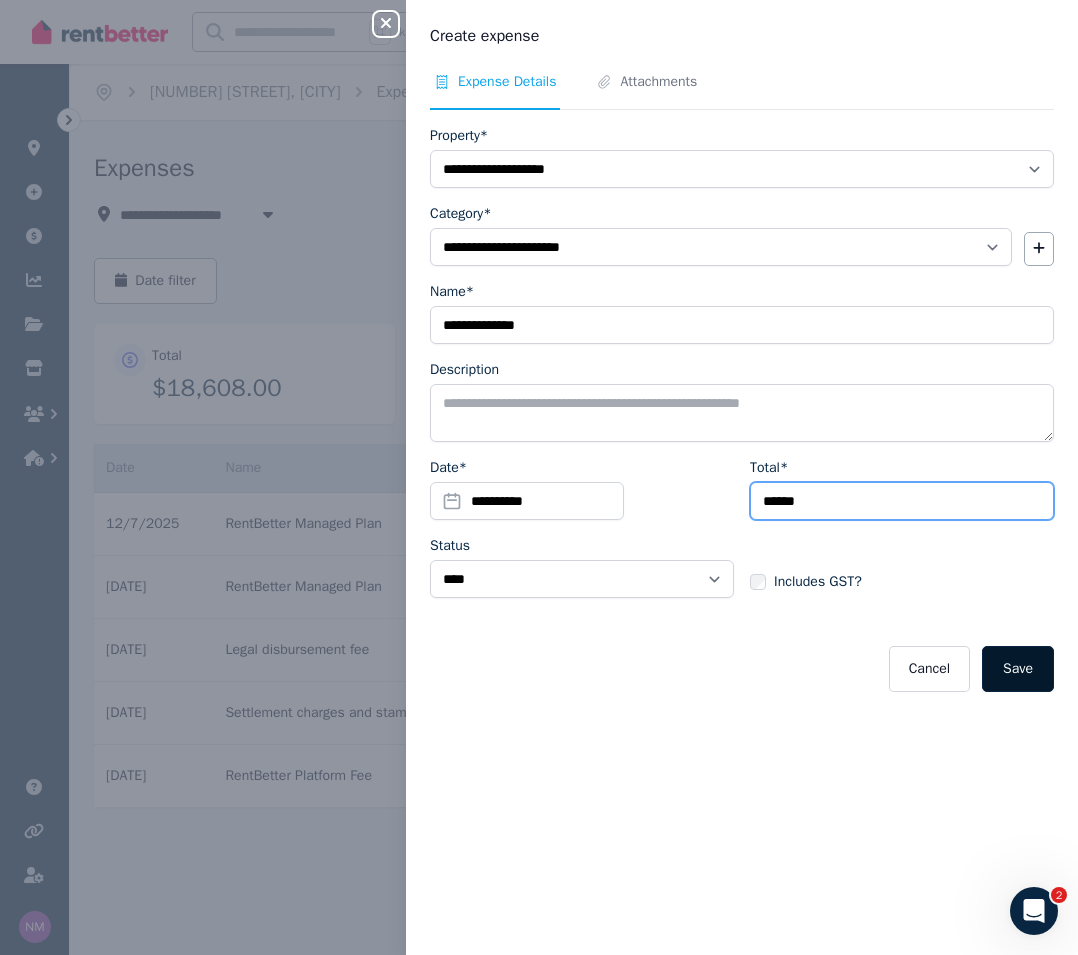 type on "******" 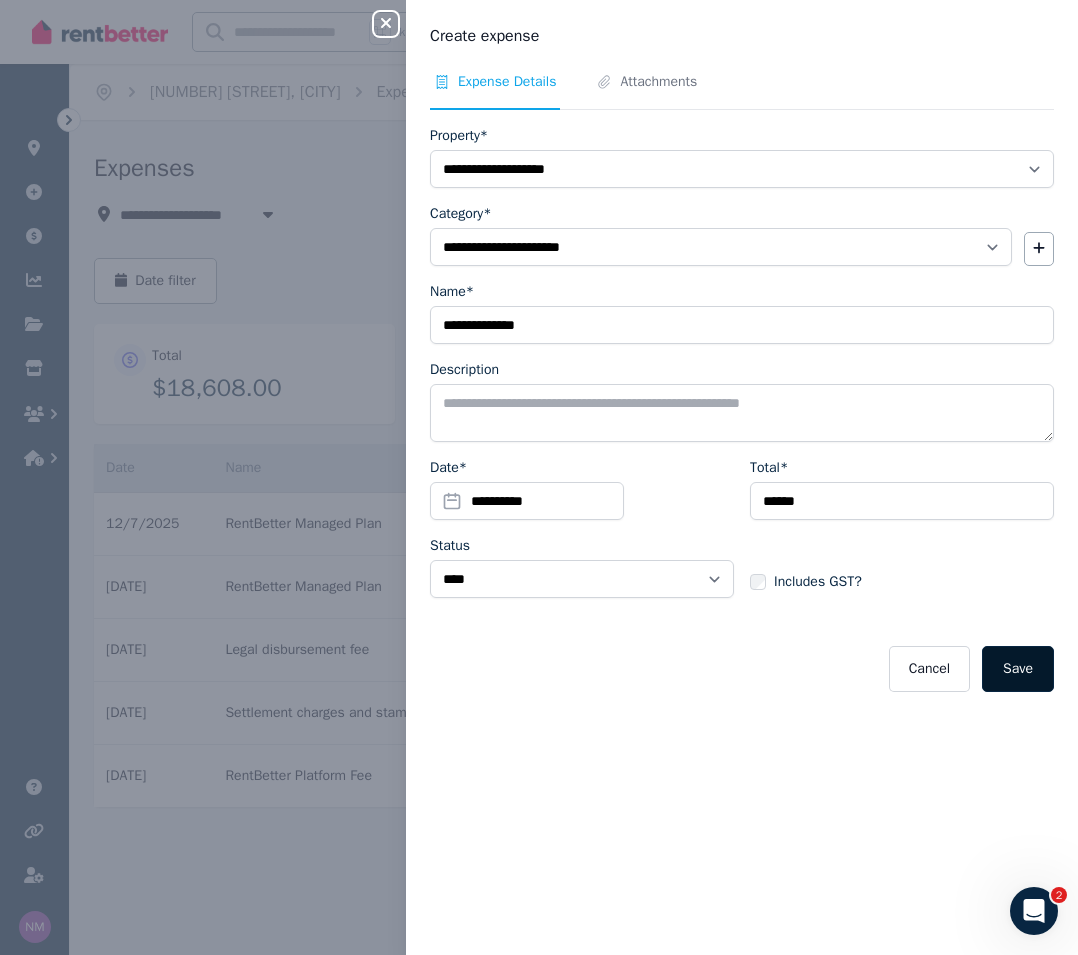 click on "Save" at bounding box center [1018, 669] 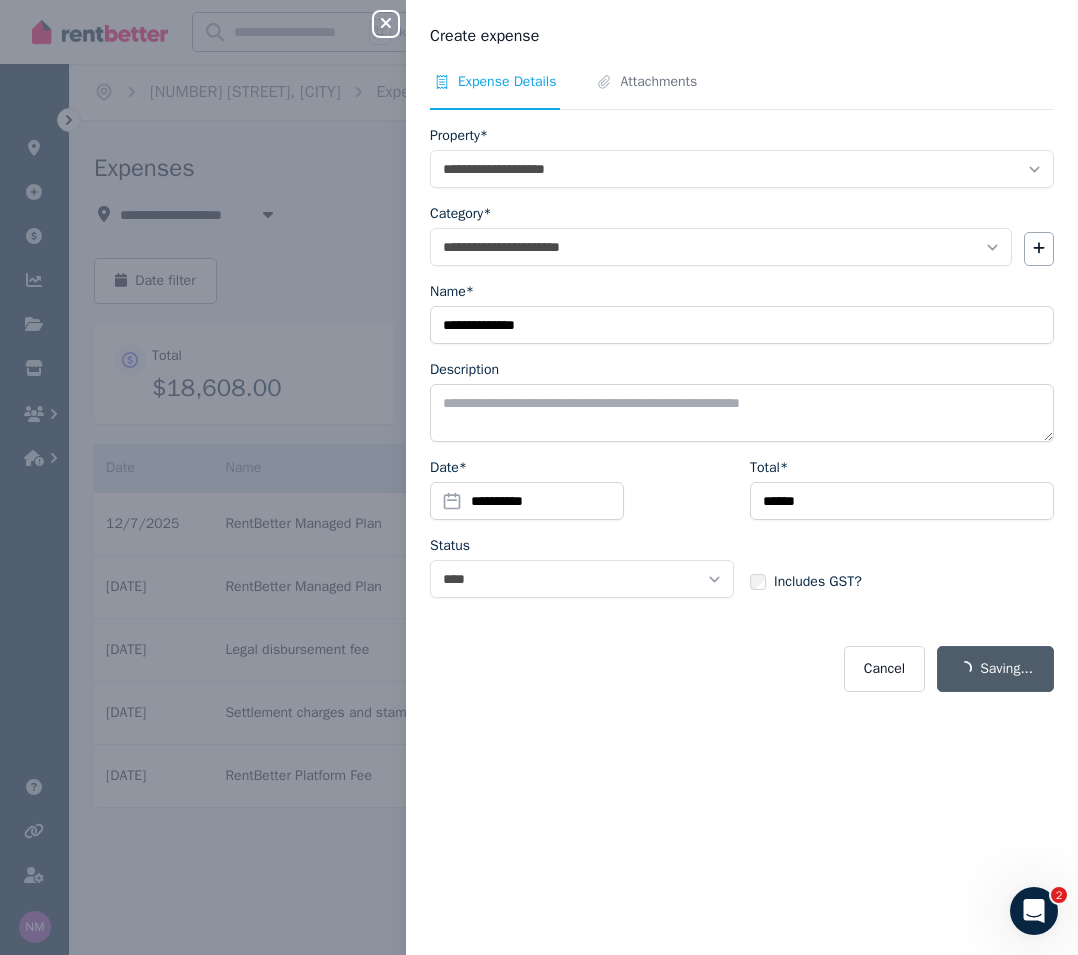 select on "**********" 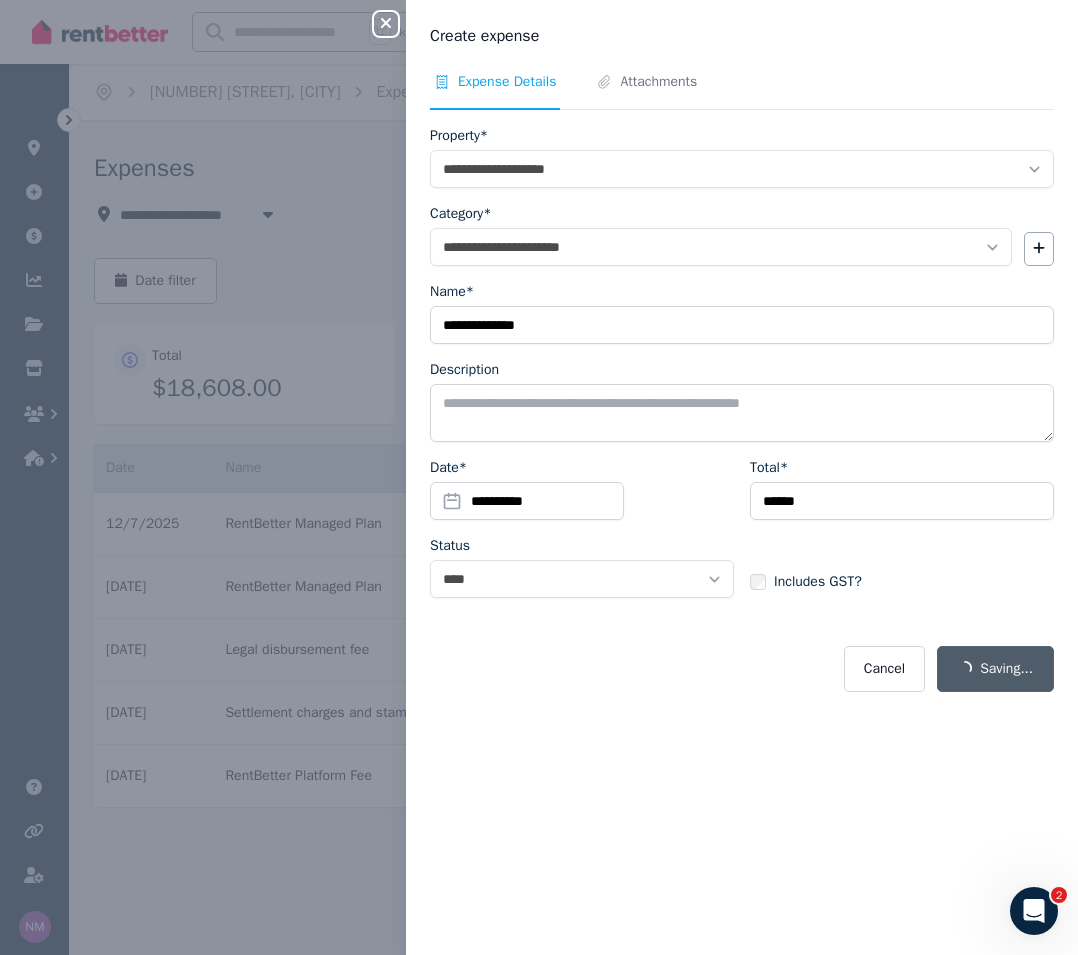 select on "**********" 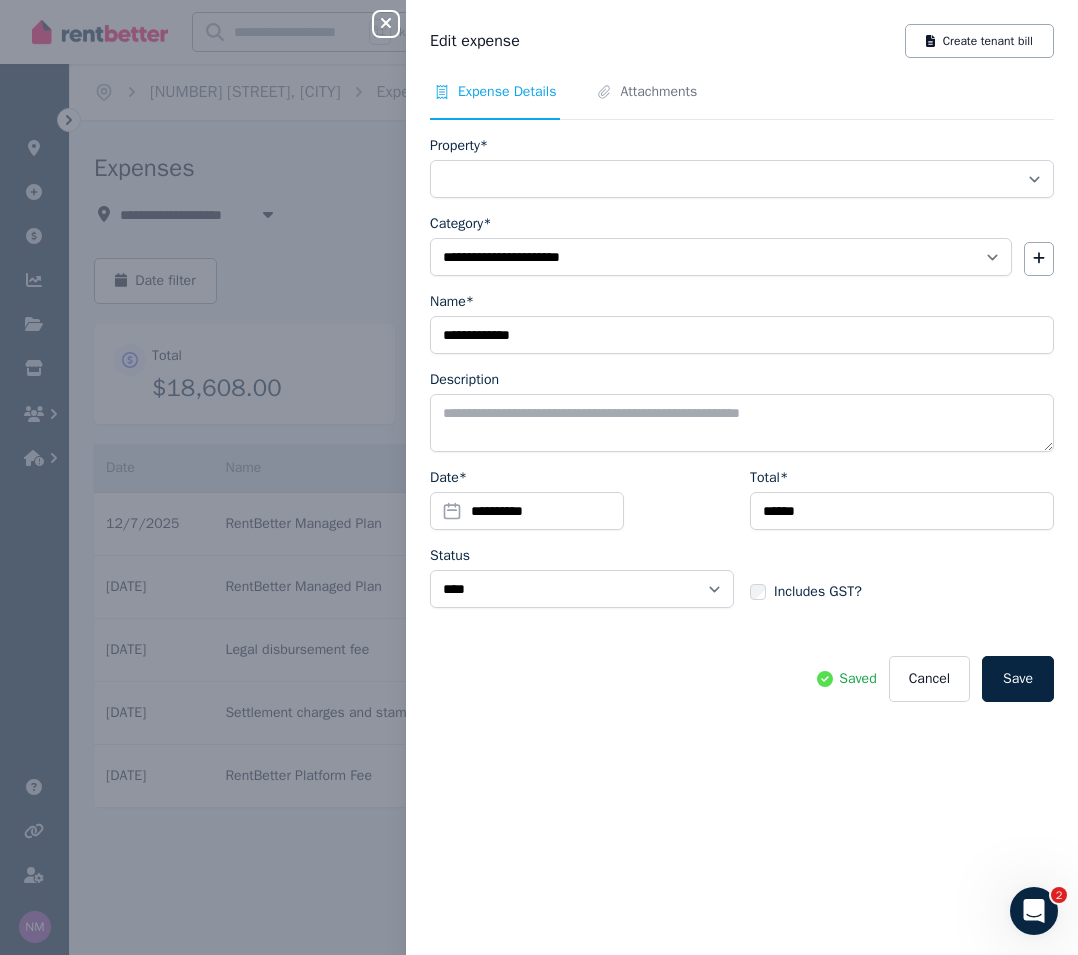 select on "**********" 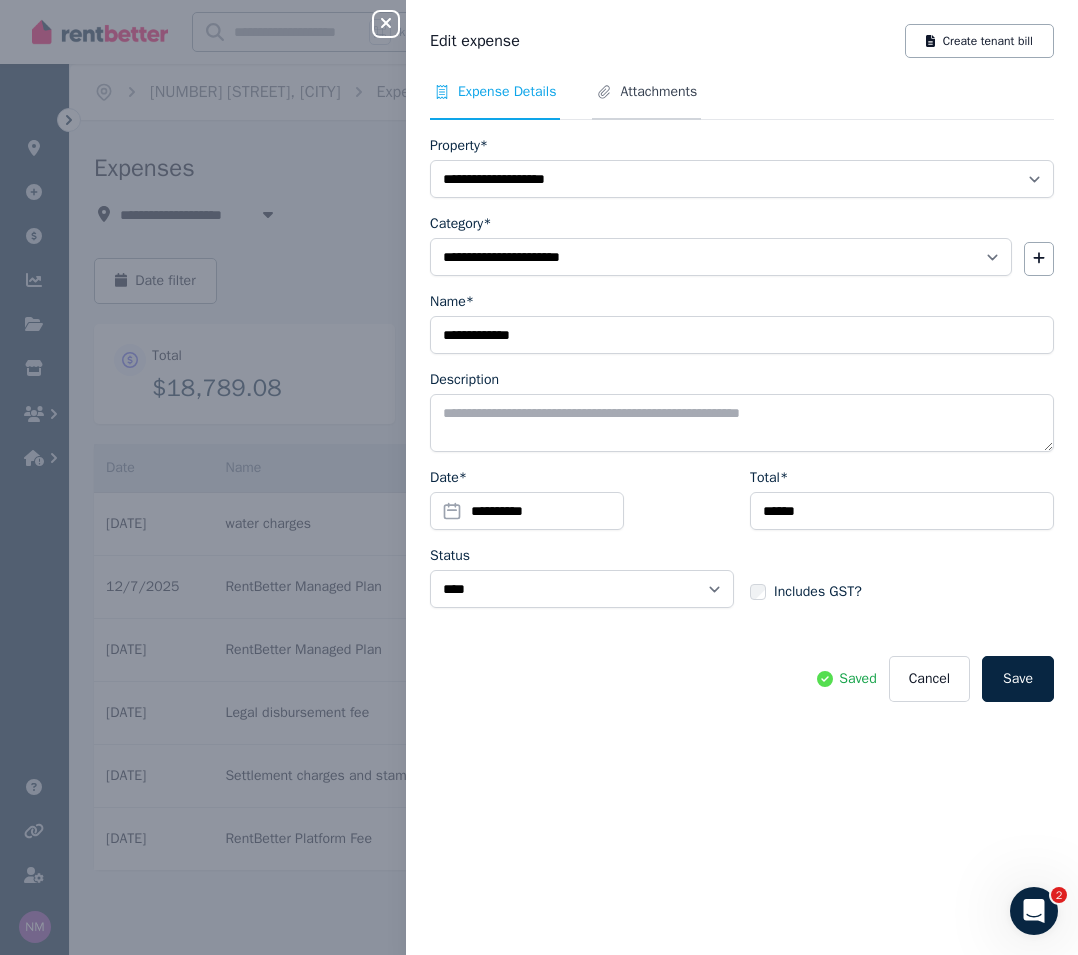 click on "Attachments" at bounding box center (658, 92) 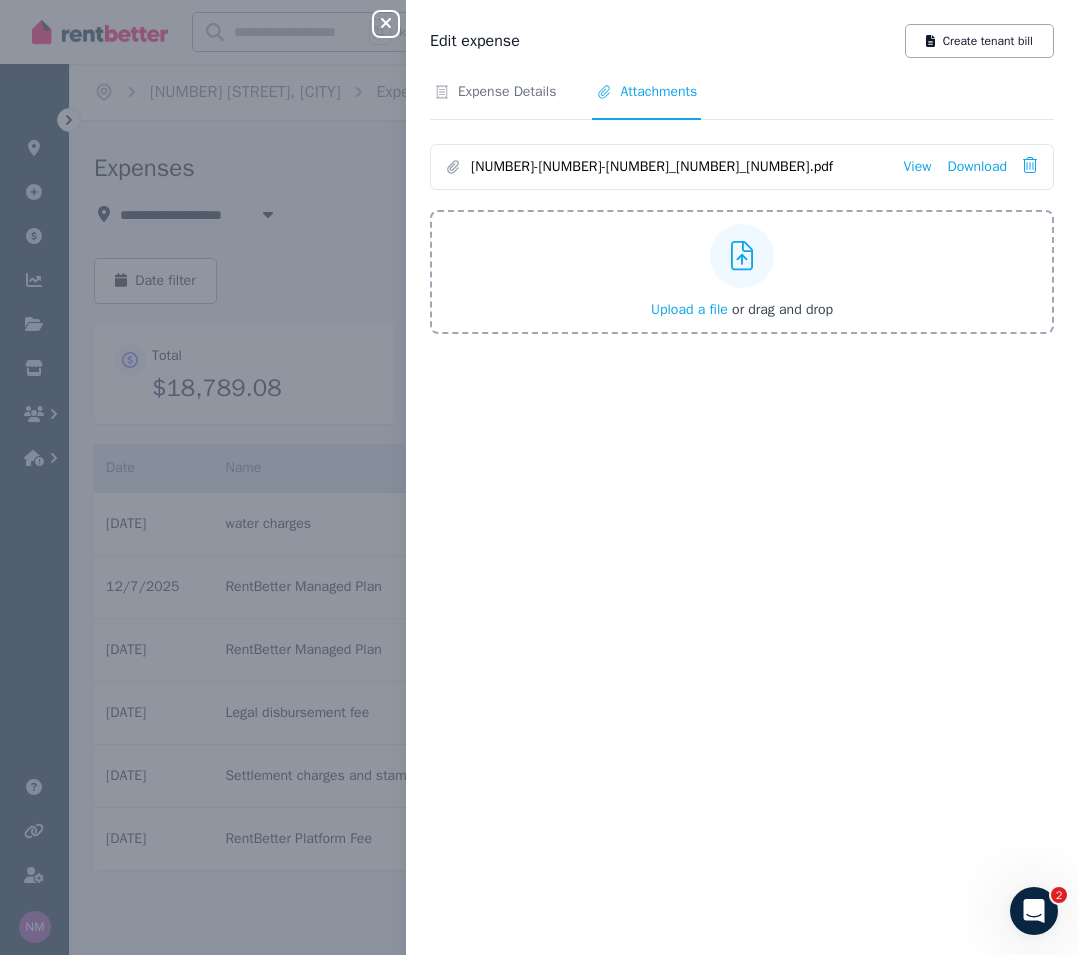 click 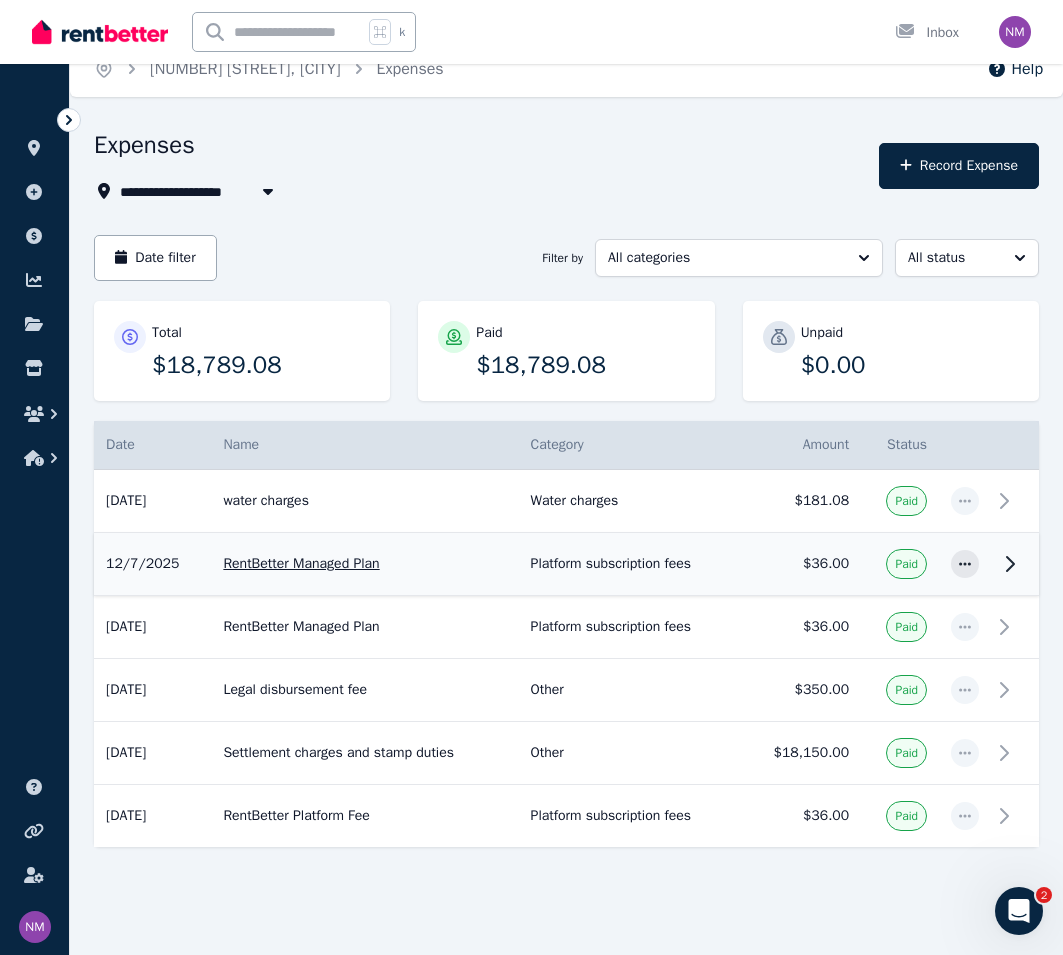 scroll, scrollTop: 23, scrollLeft: 0, axis: vertical 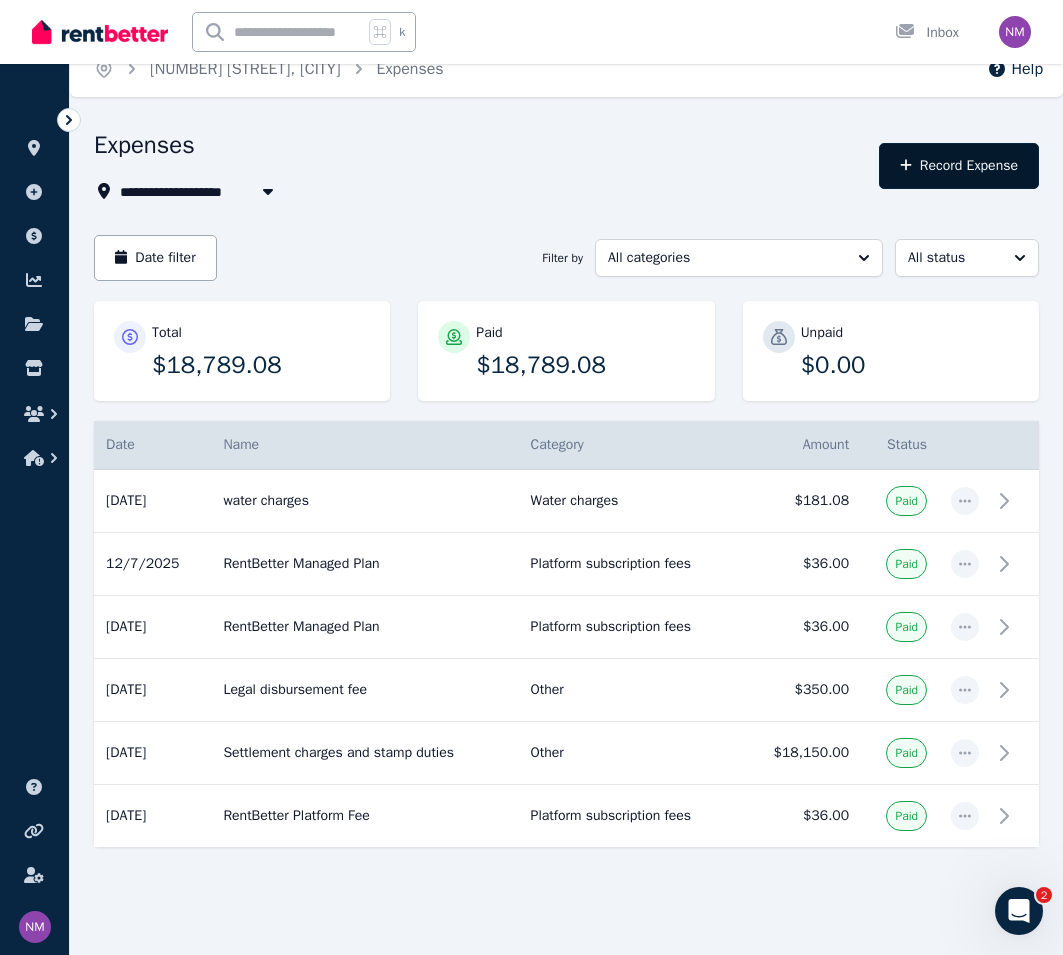 click on "Record Expense" at bounding box center [959, 166] 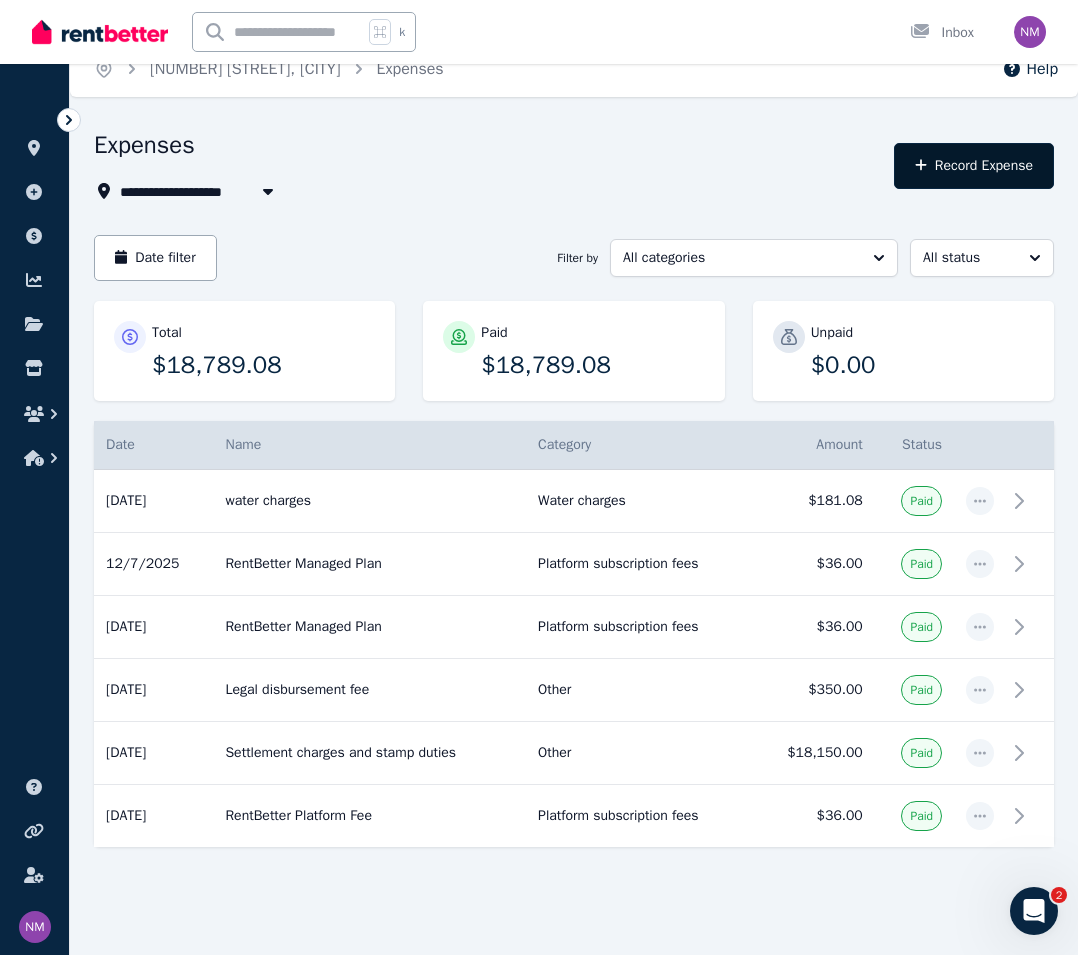select on "**********" 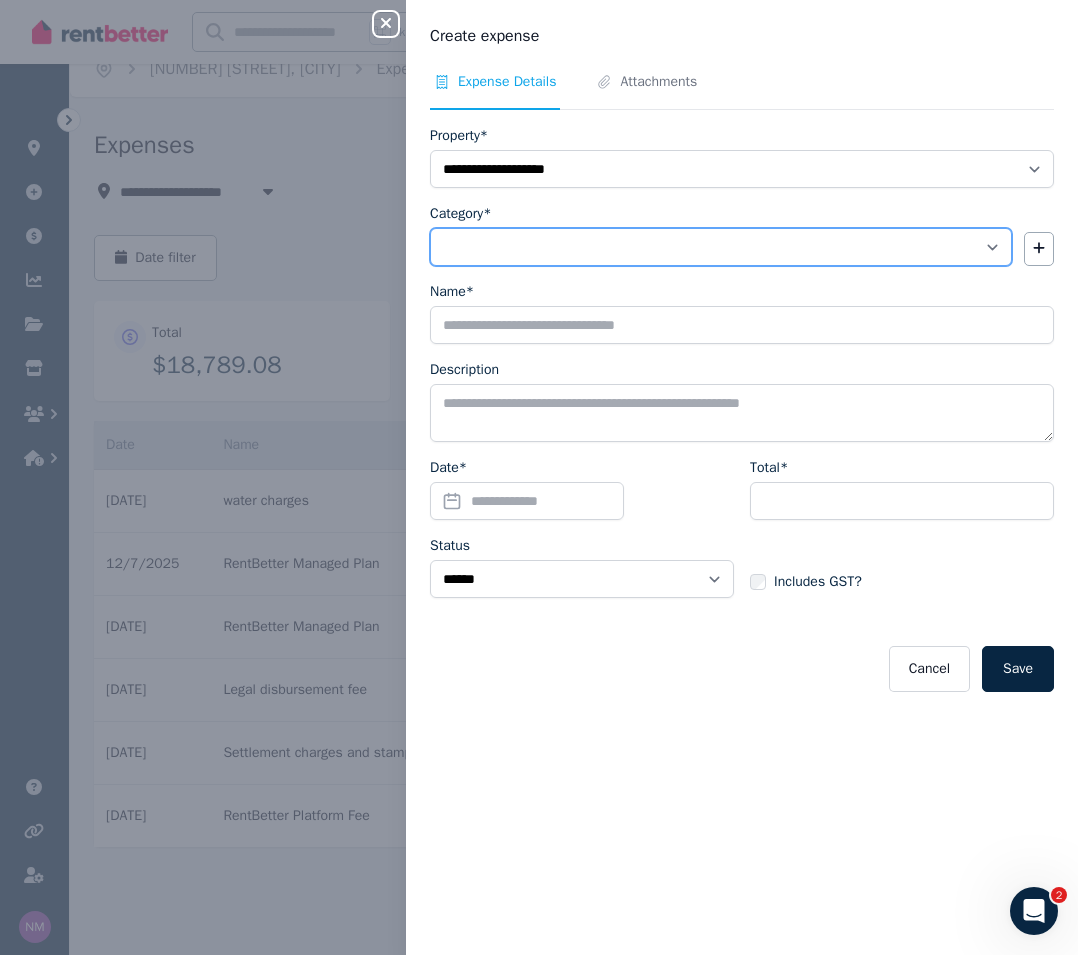 select on "**********" 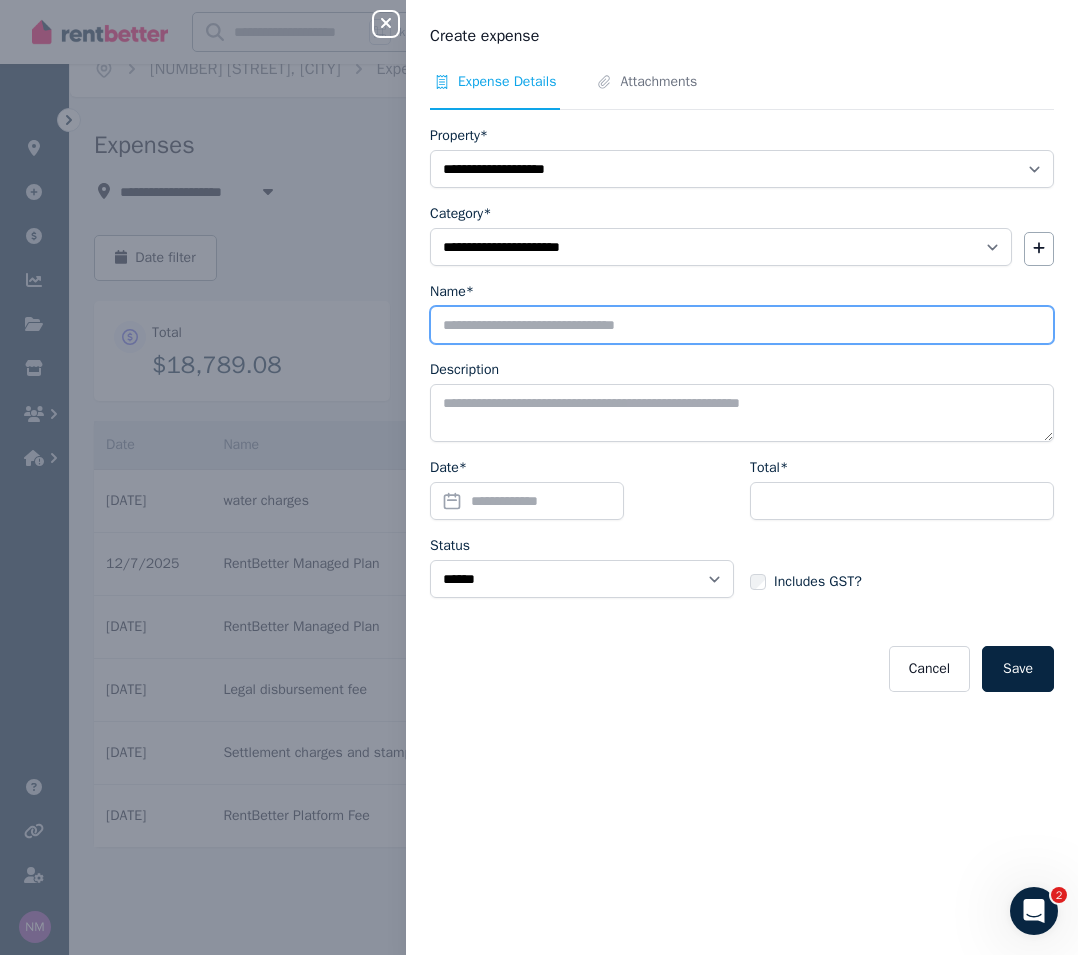 click on "Name*" at bounding box center (742, 325) 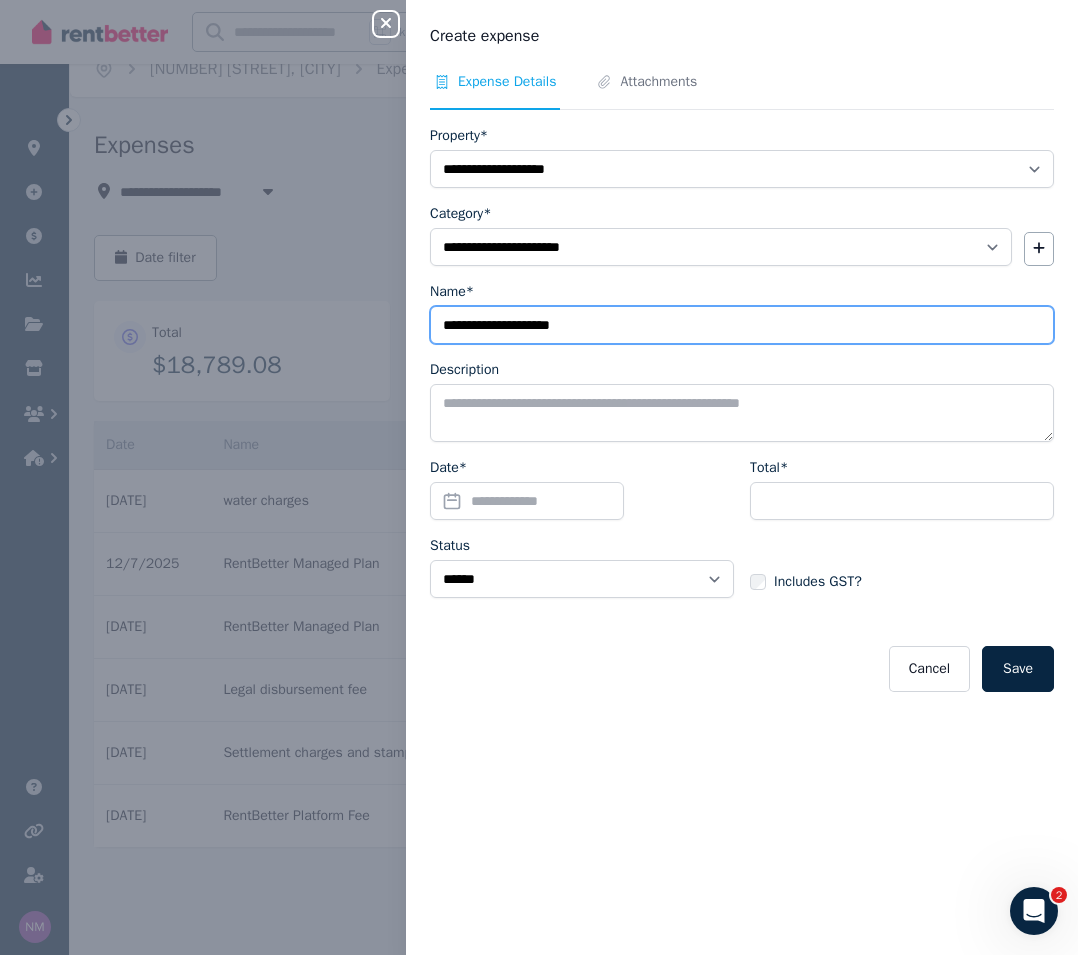 type on "**********" 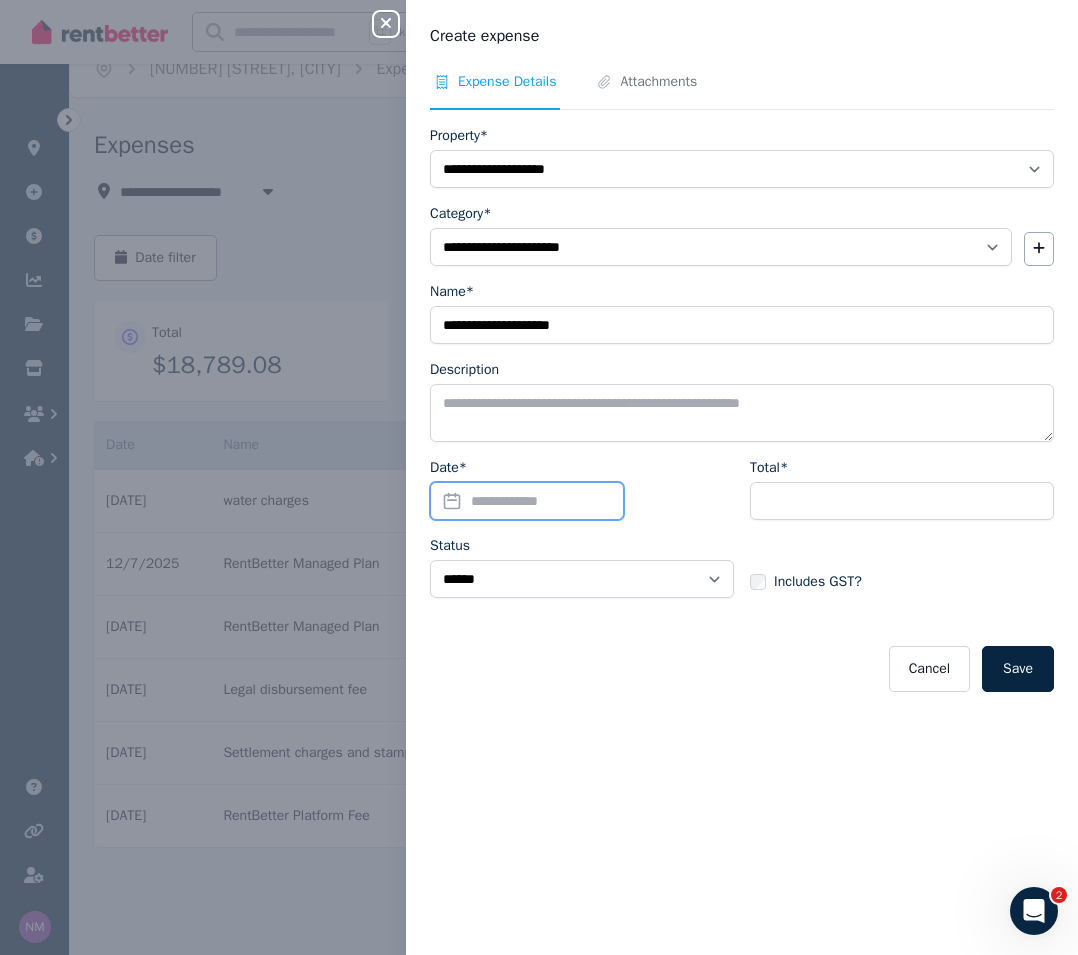click on "Date*" at bounding box center (527, 501) 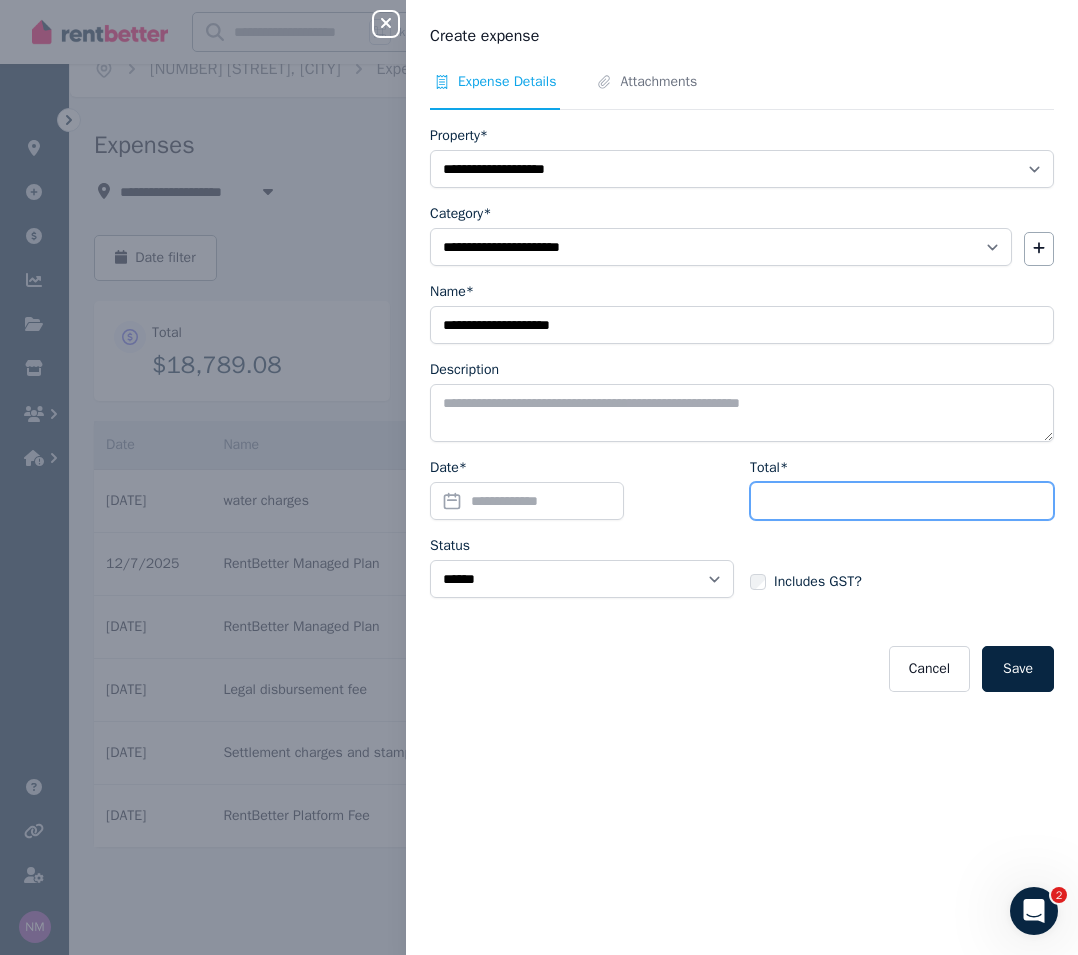 click on "Total*" at bounding box center (902, 501) 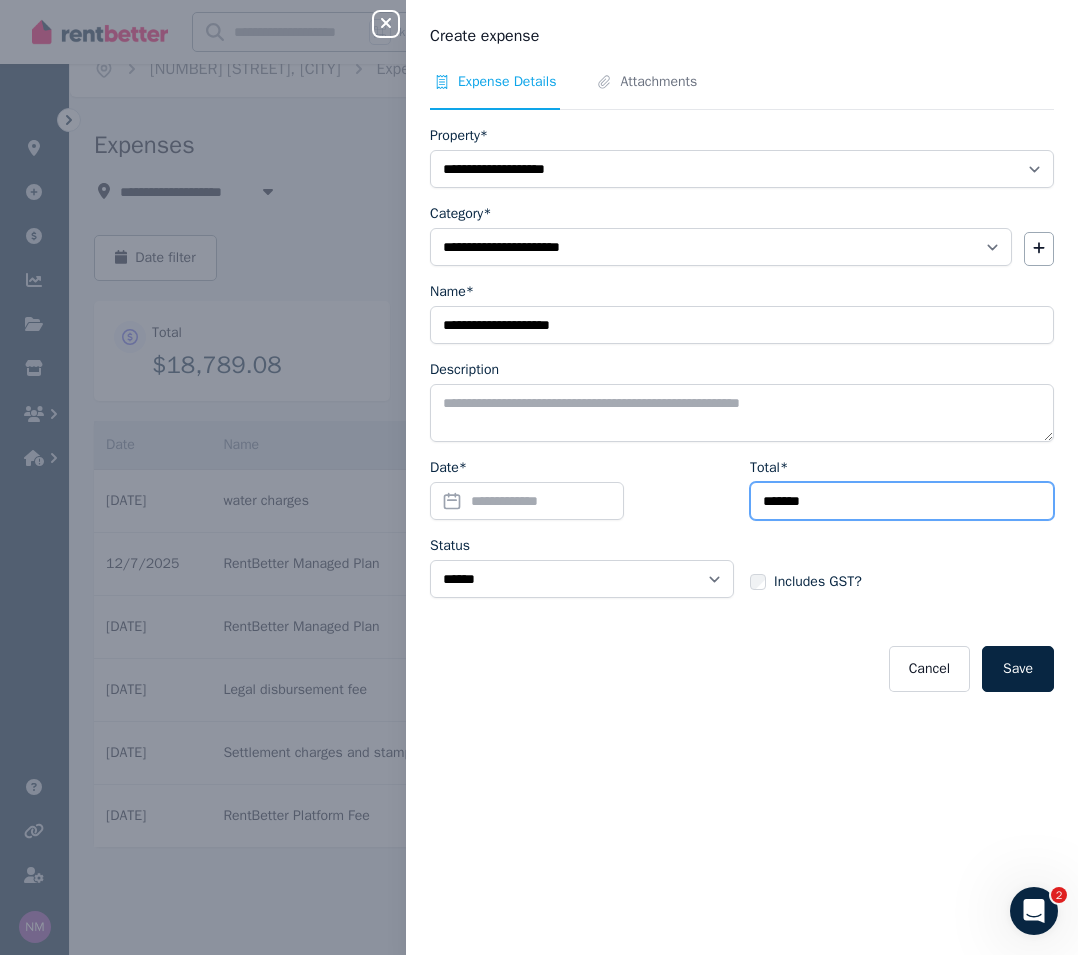 type on "*******" 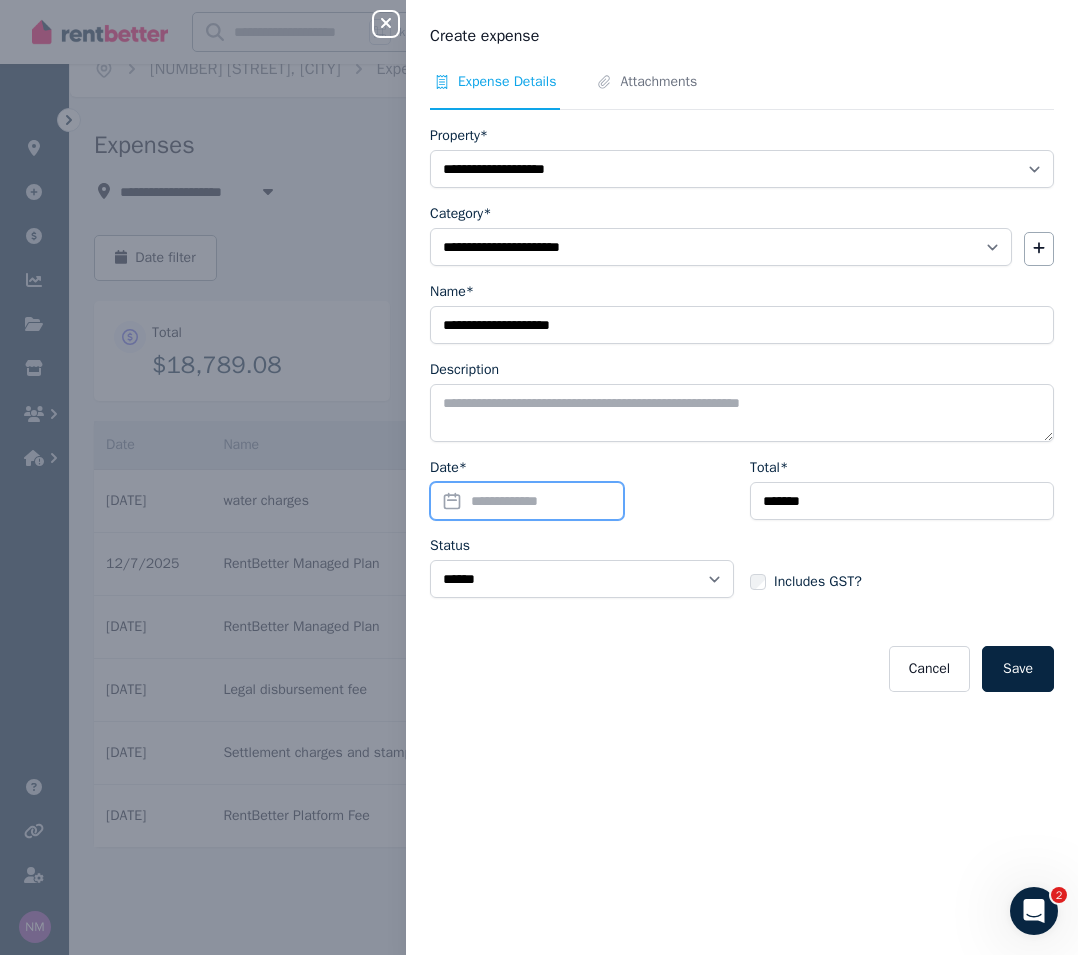 click on "Date*" at bounding box center (527, 501) 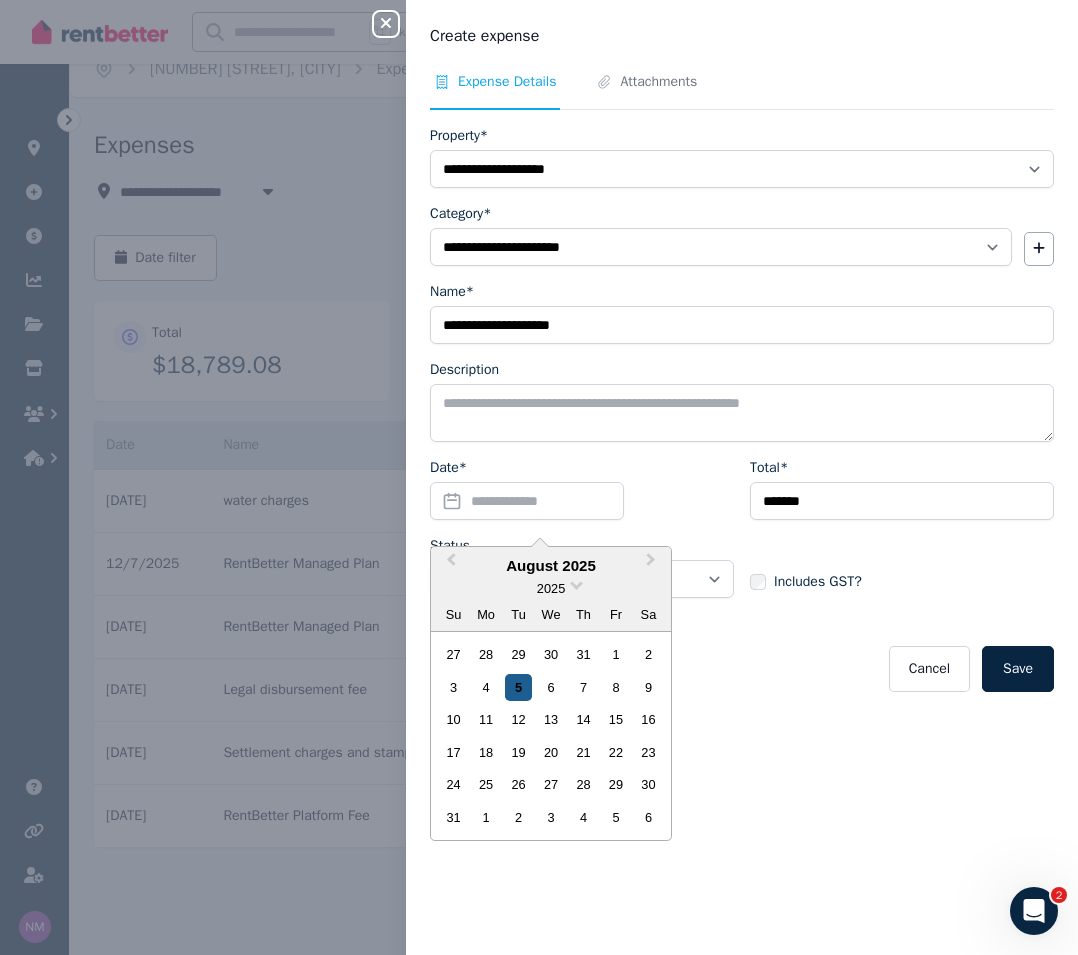 click on "5" at bounding box center [518, 687] 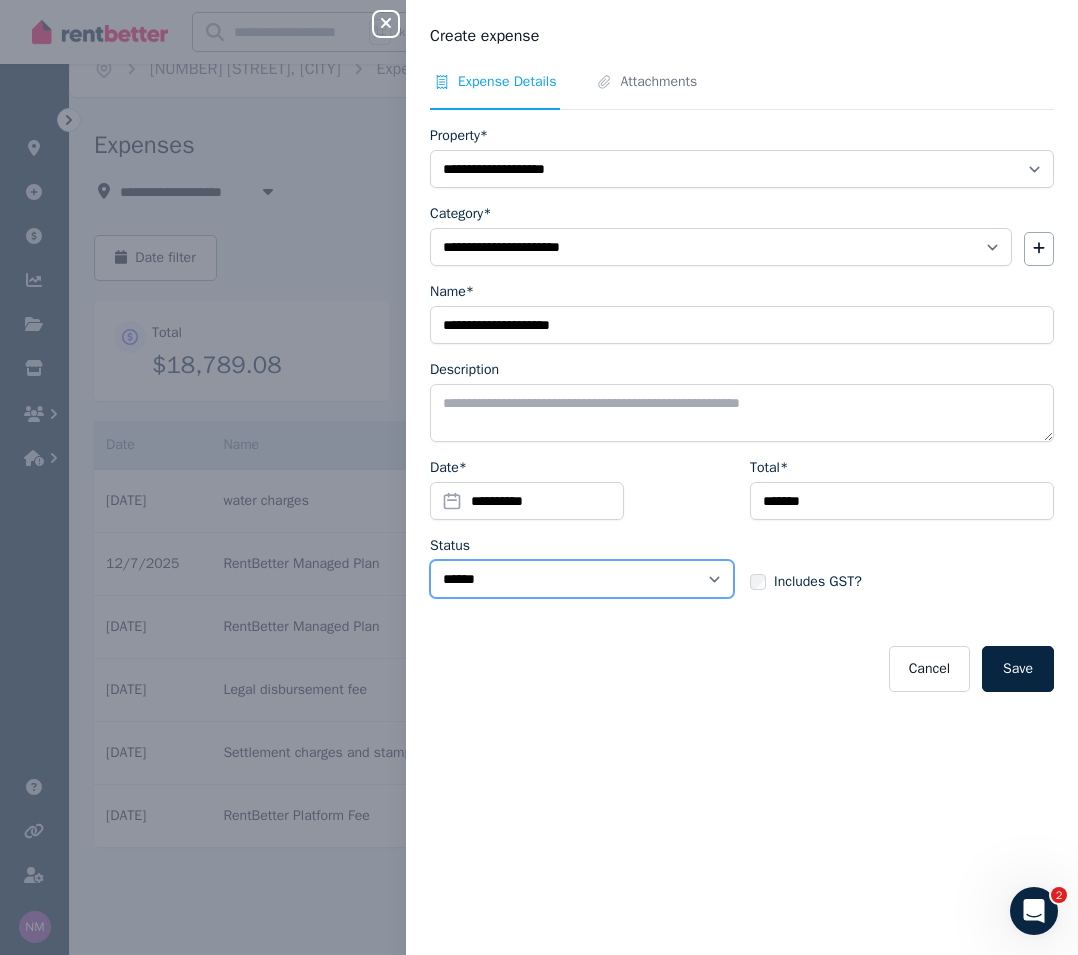select on "**********" 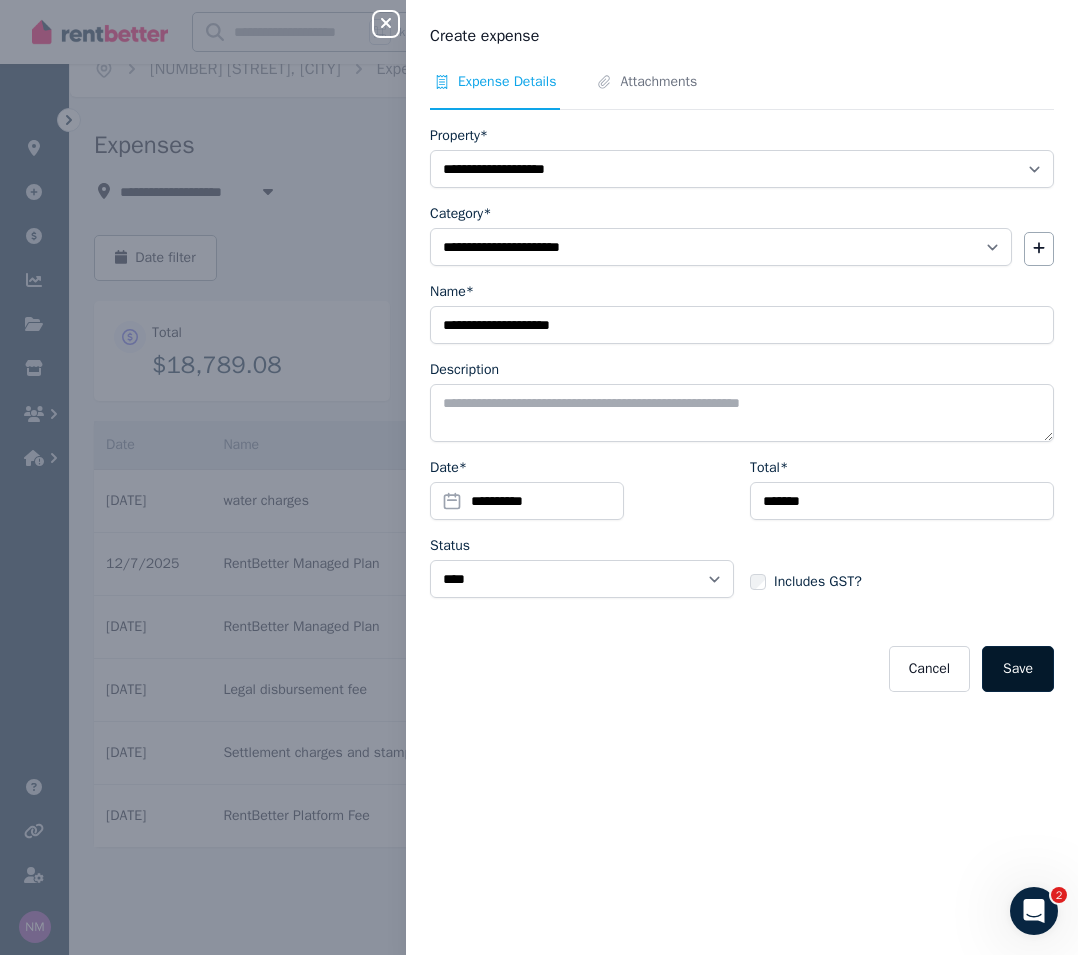 click on "Save" at bounding box center (1018, 669) 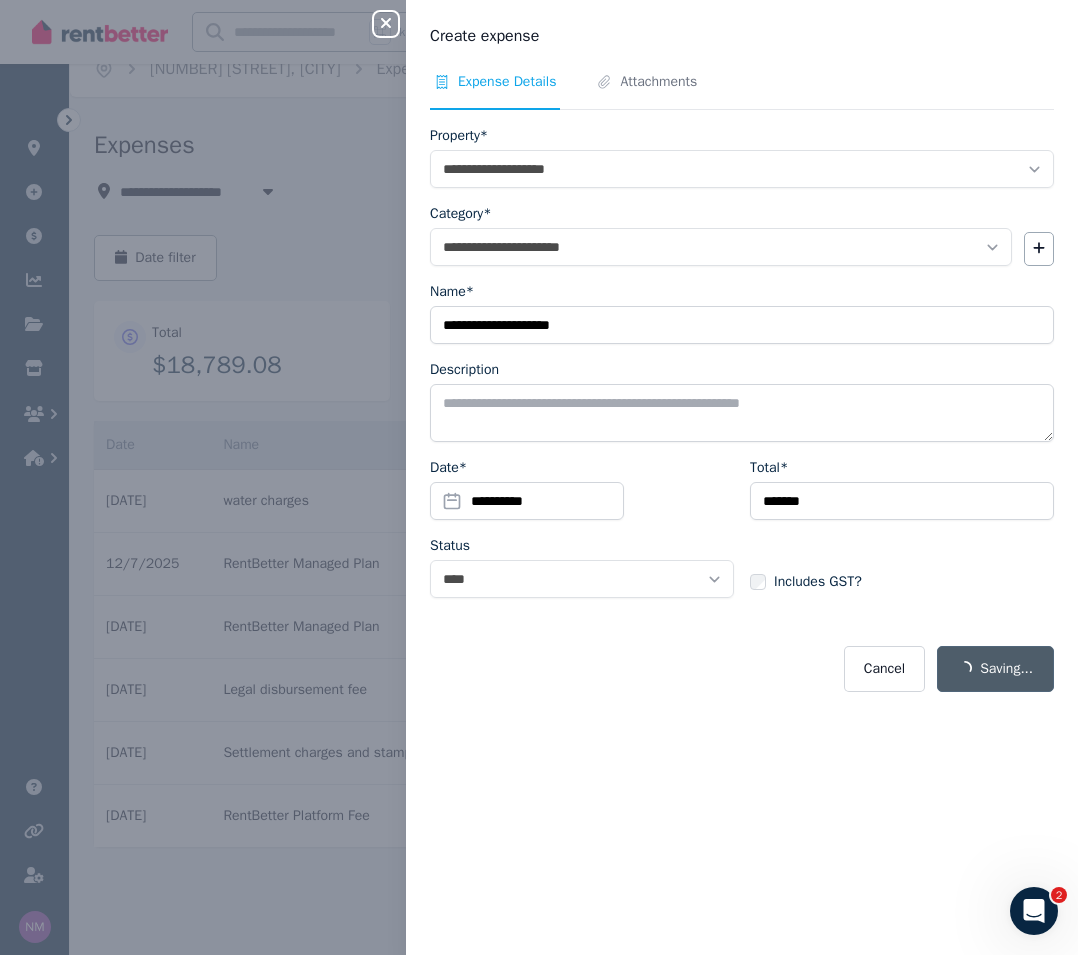select on "**********" 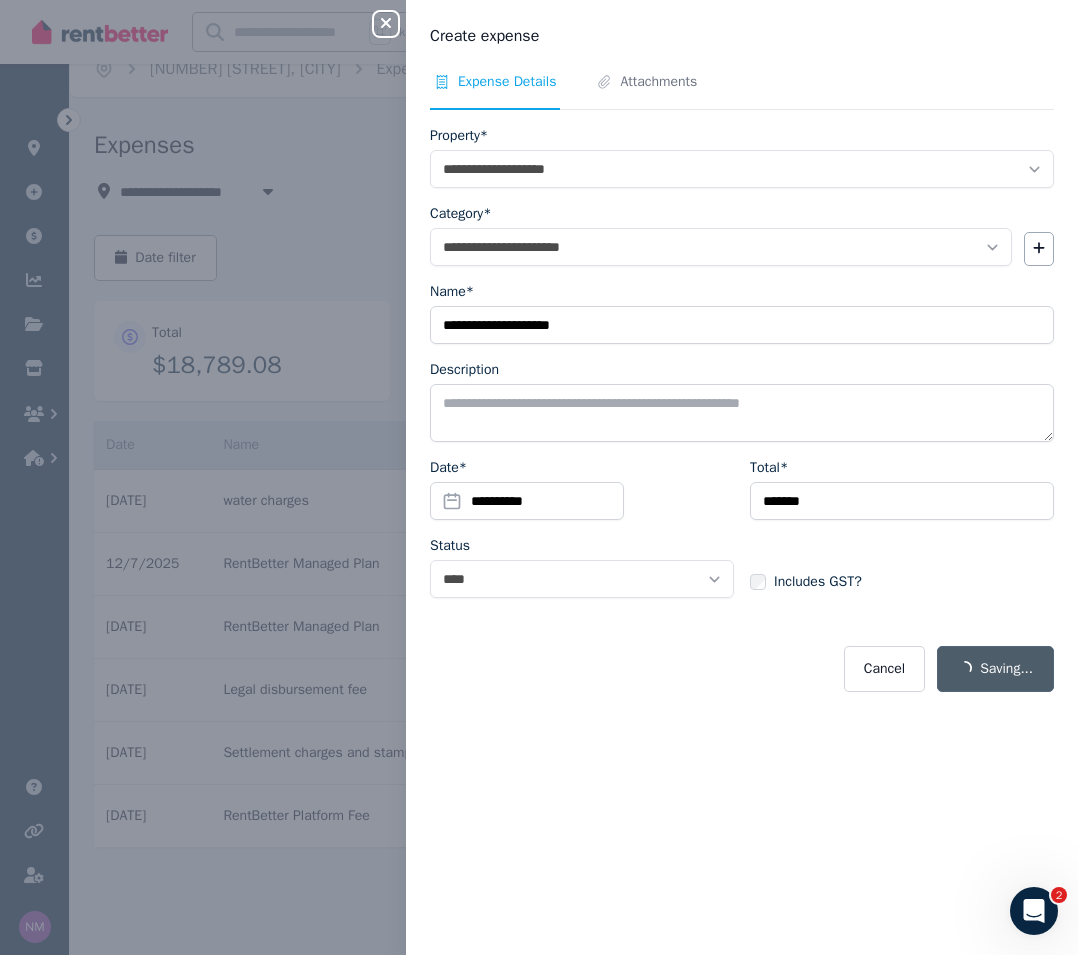 select on "**********" 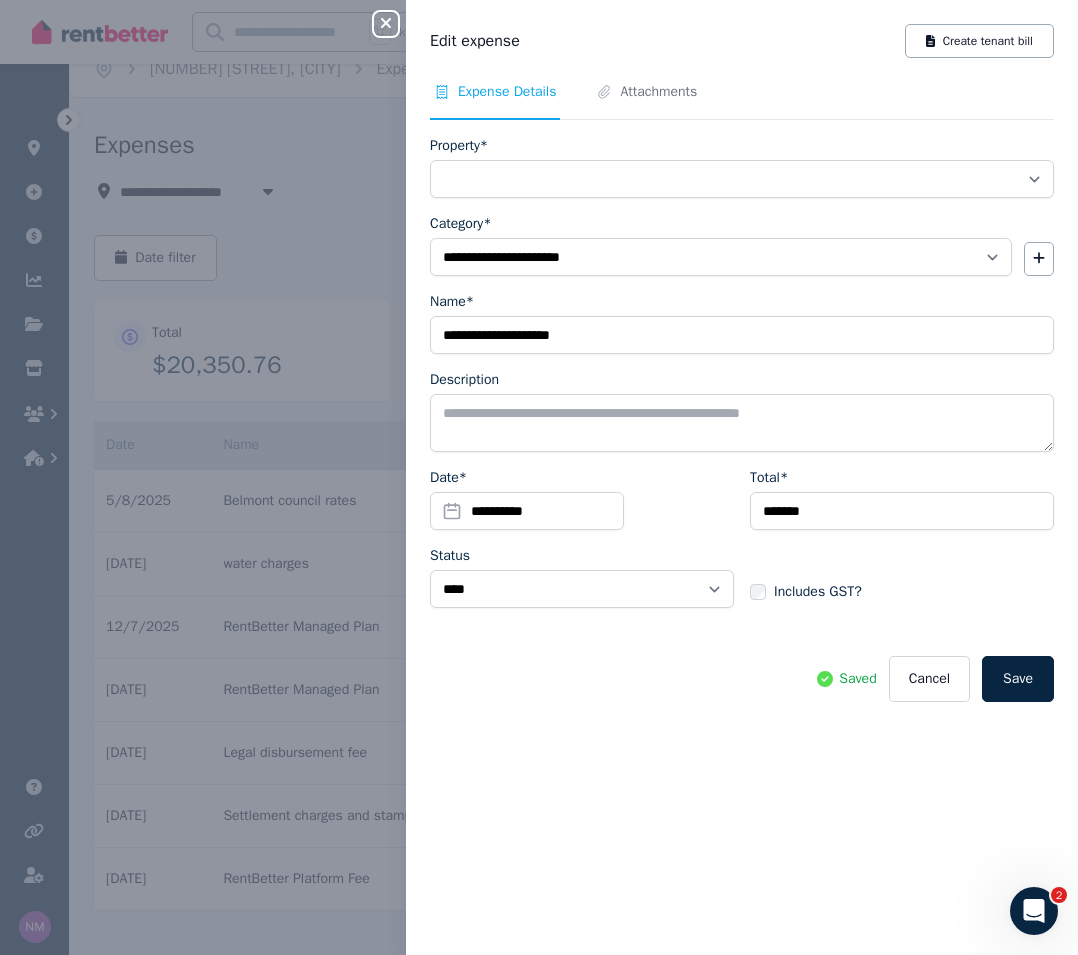 select on "**********" 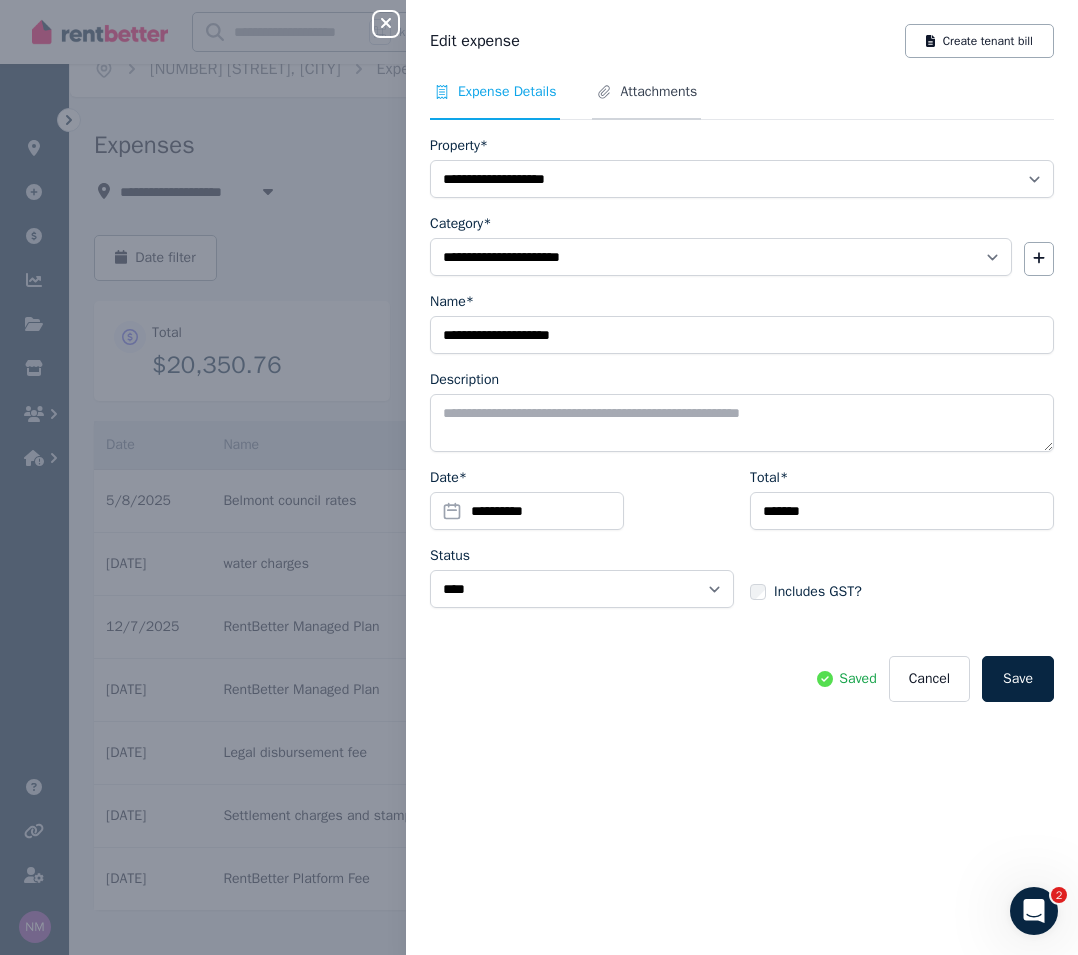 click on "Attachments" at bounding box center [658, 92] 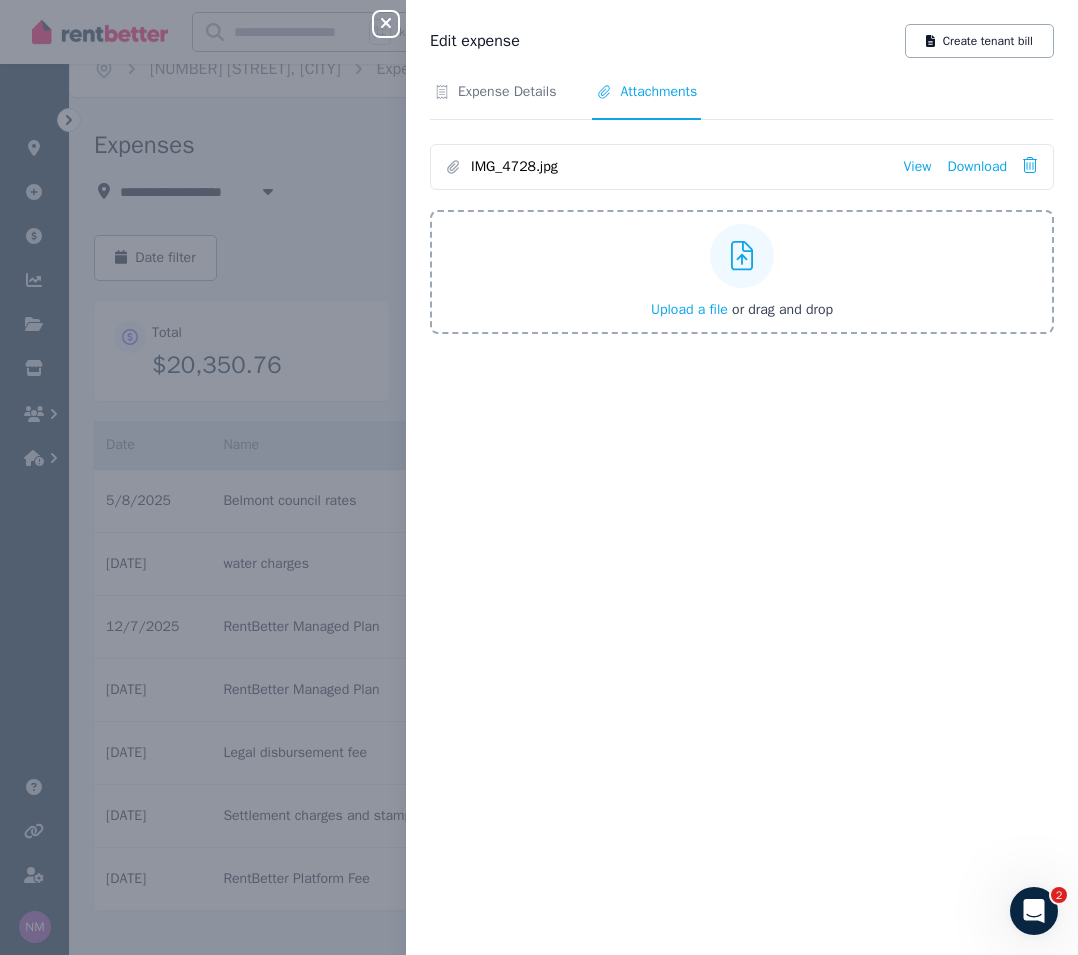 click 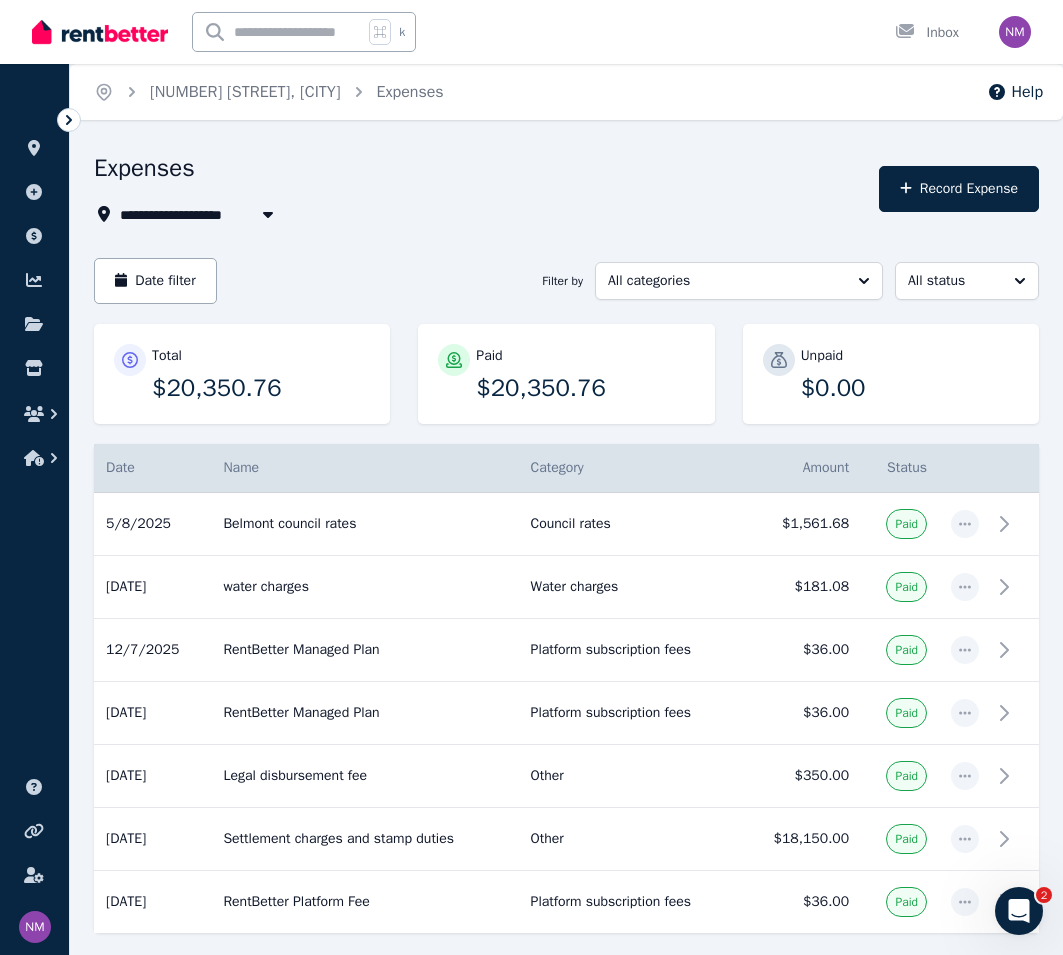 scroll, scrollTop: 0, scrollLeft: 0, axis: both 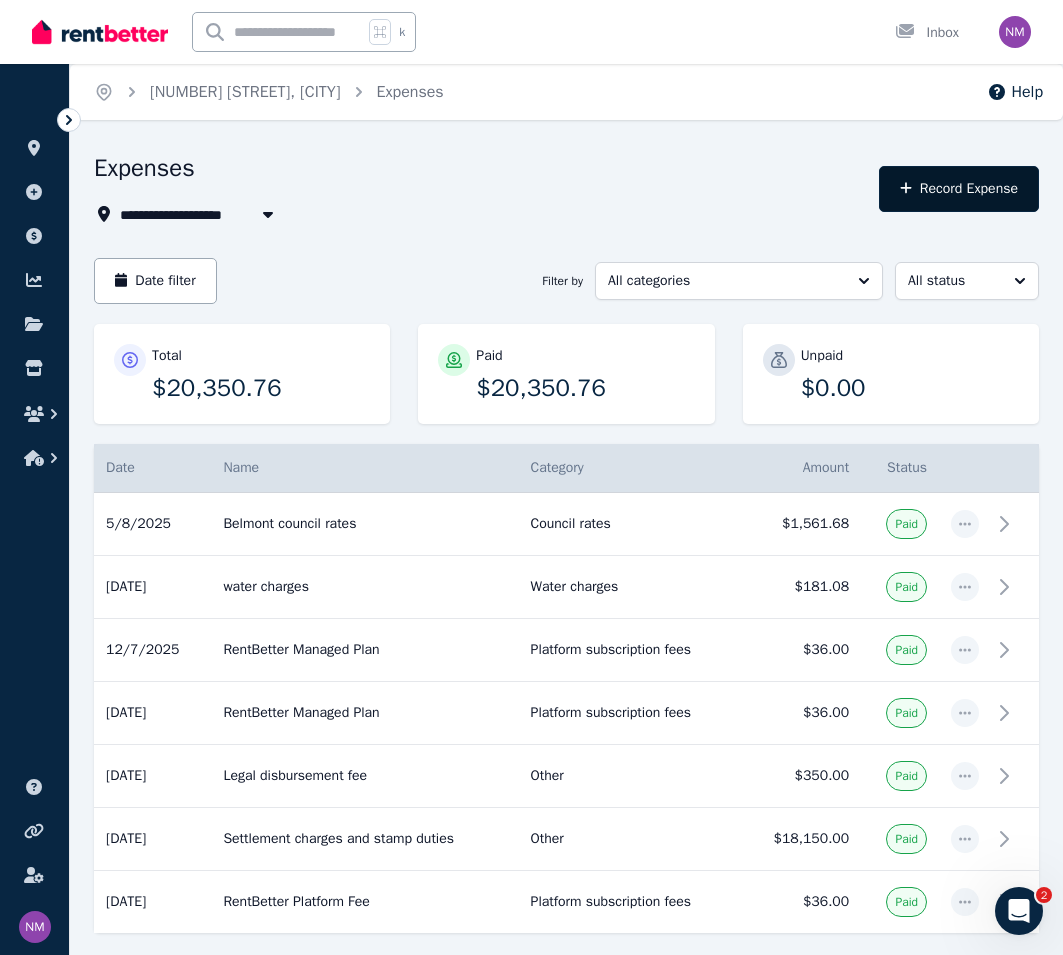 click on "Record Expense" at bounding box center (959, 189) 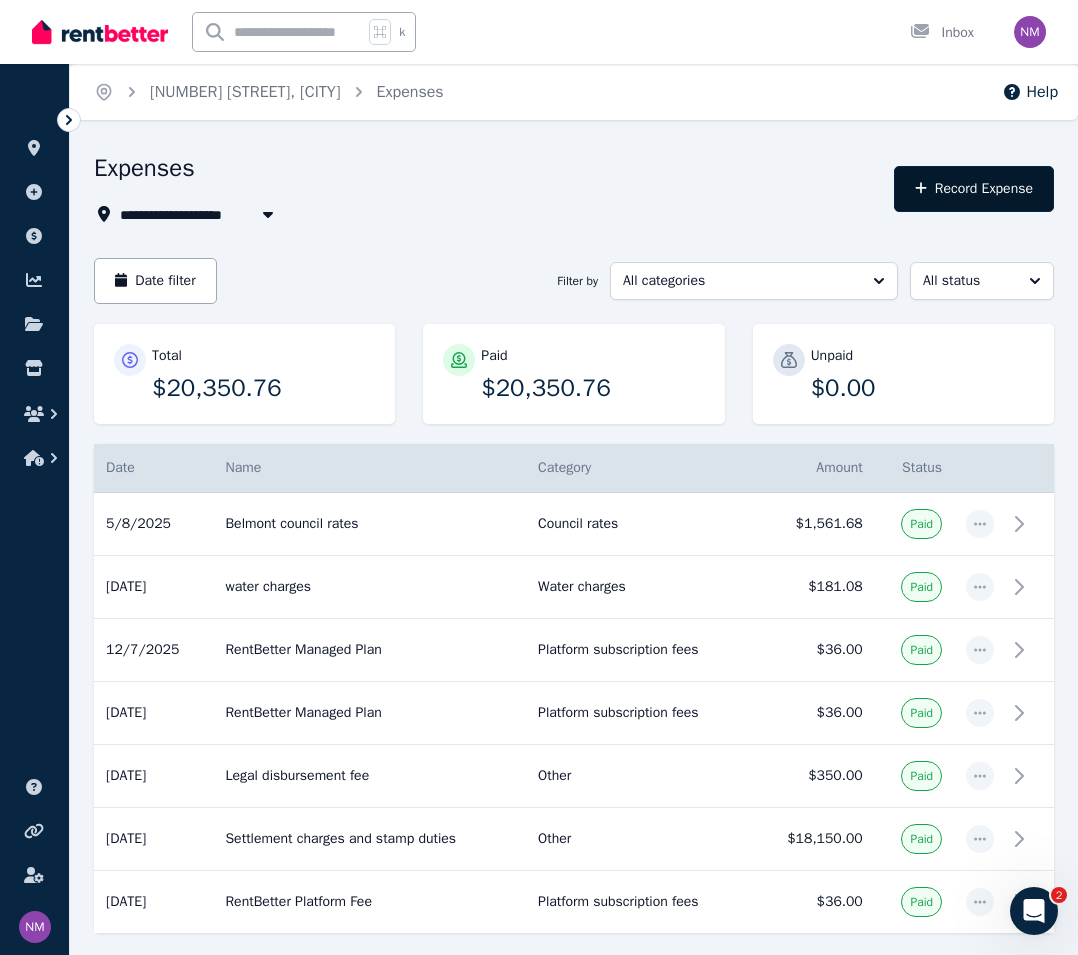 select on "**********" 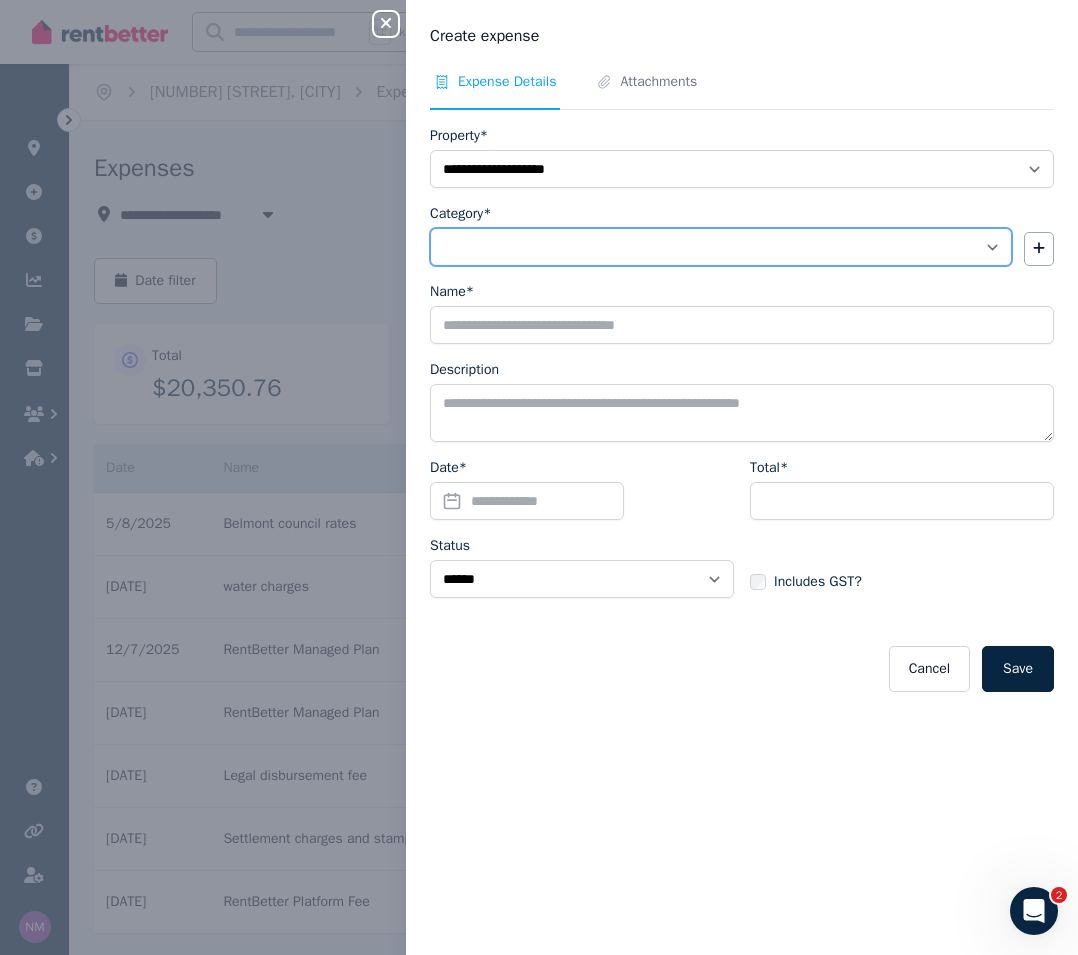 select on "**********" 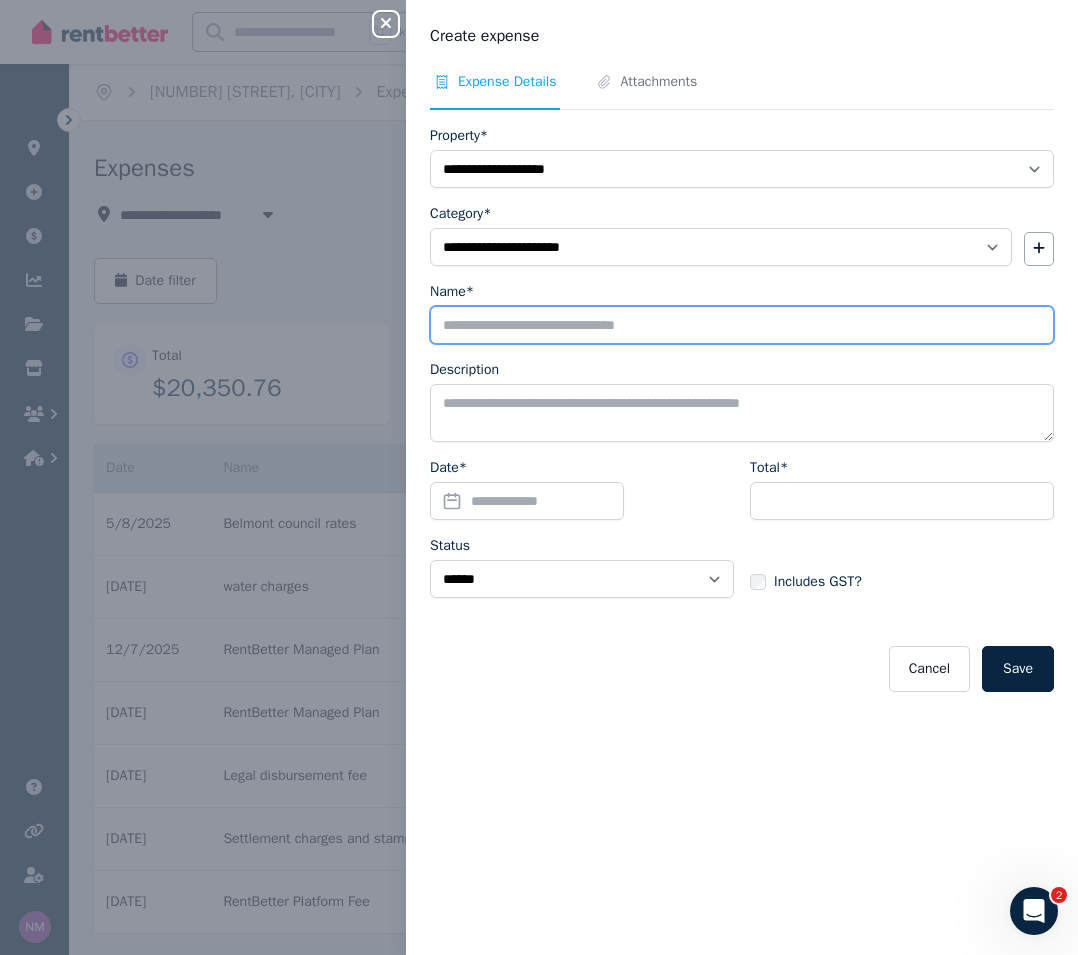 click on "Name*" at bounding box center [742, 325] 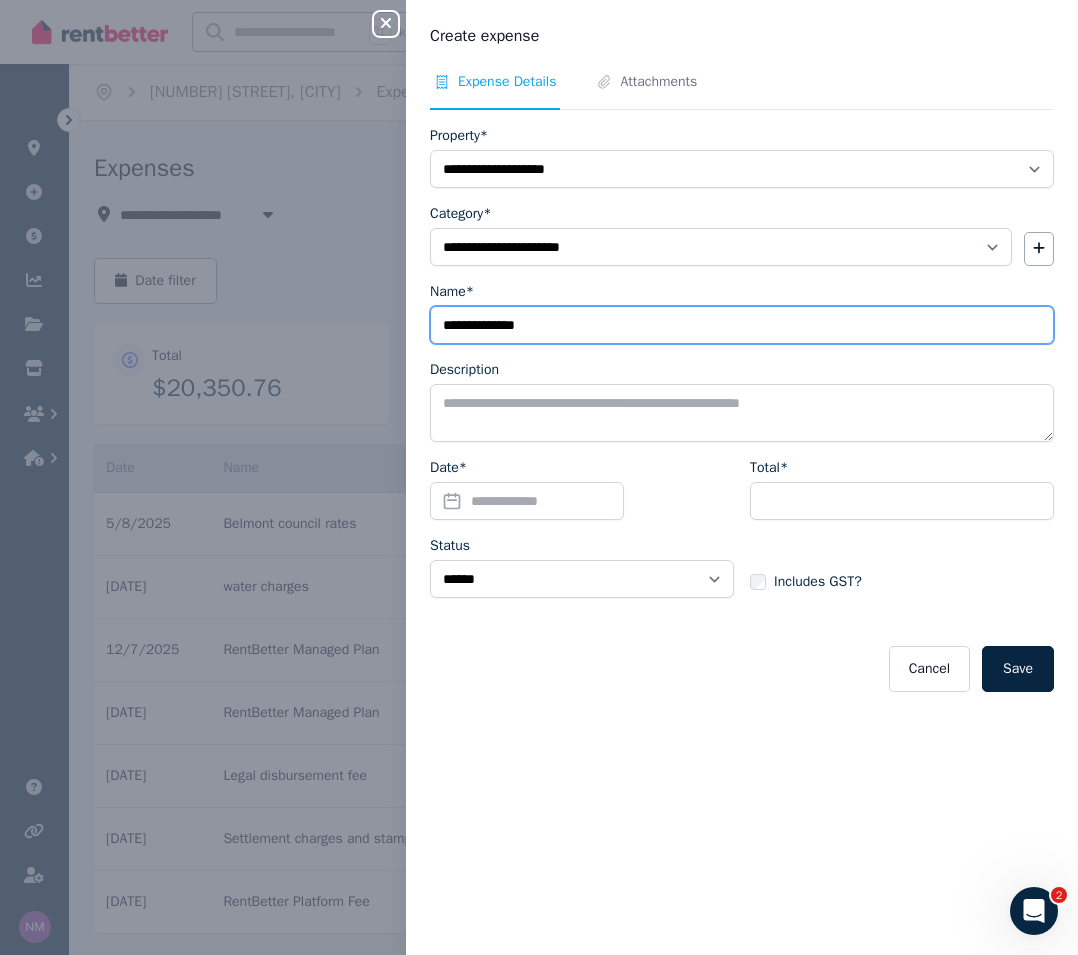 click on "**********" at bounding box center [742, 325] 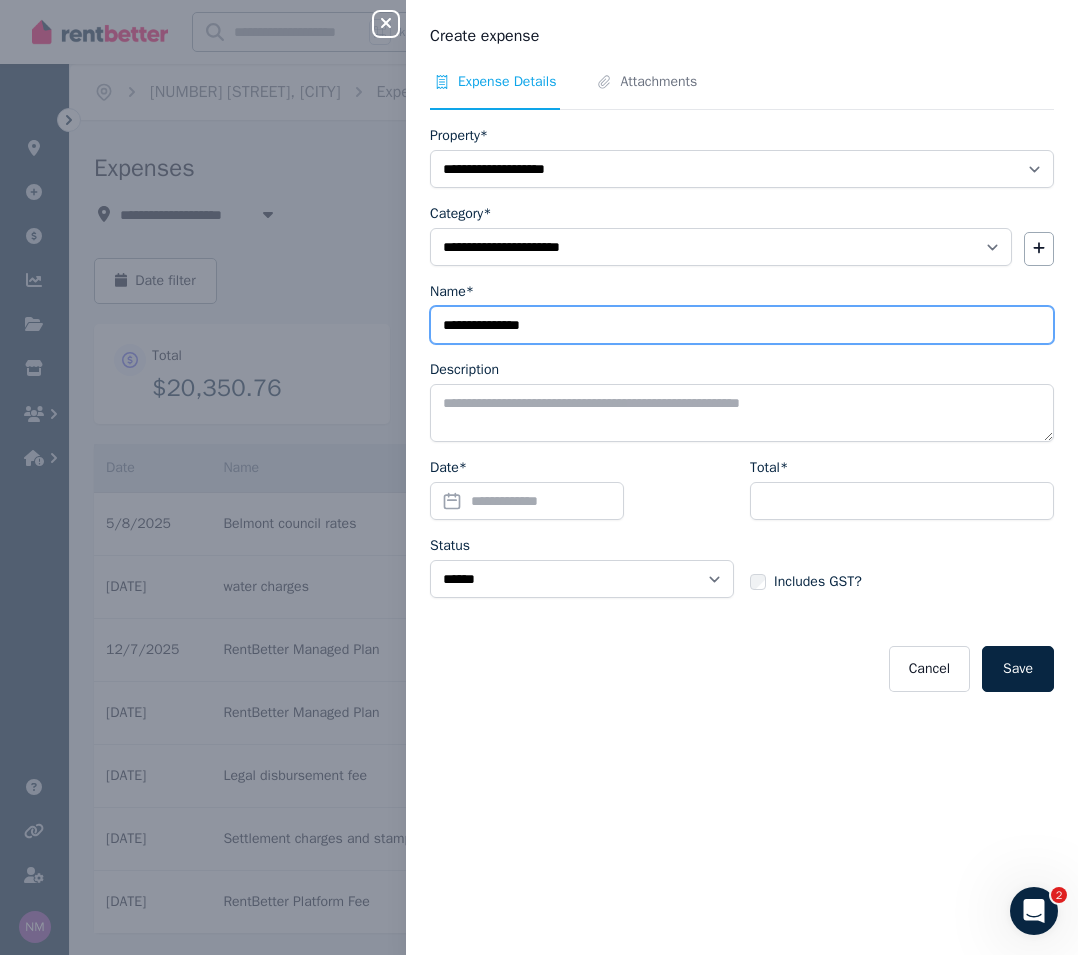type on "**********" 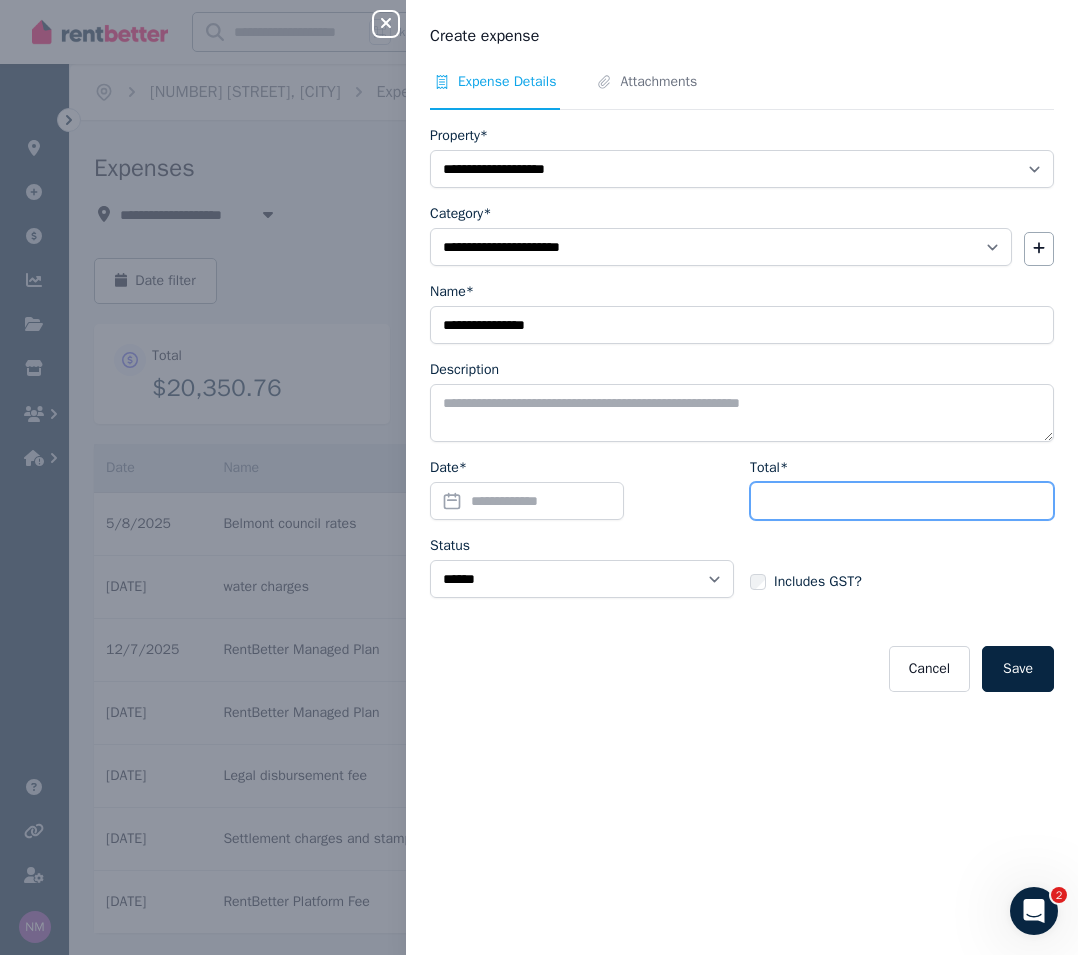 drag, startPoint x: 500, startPoint y: 360, endPoint x: 981, endPoint y: 500, distance: 500.96008 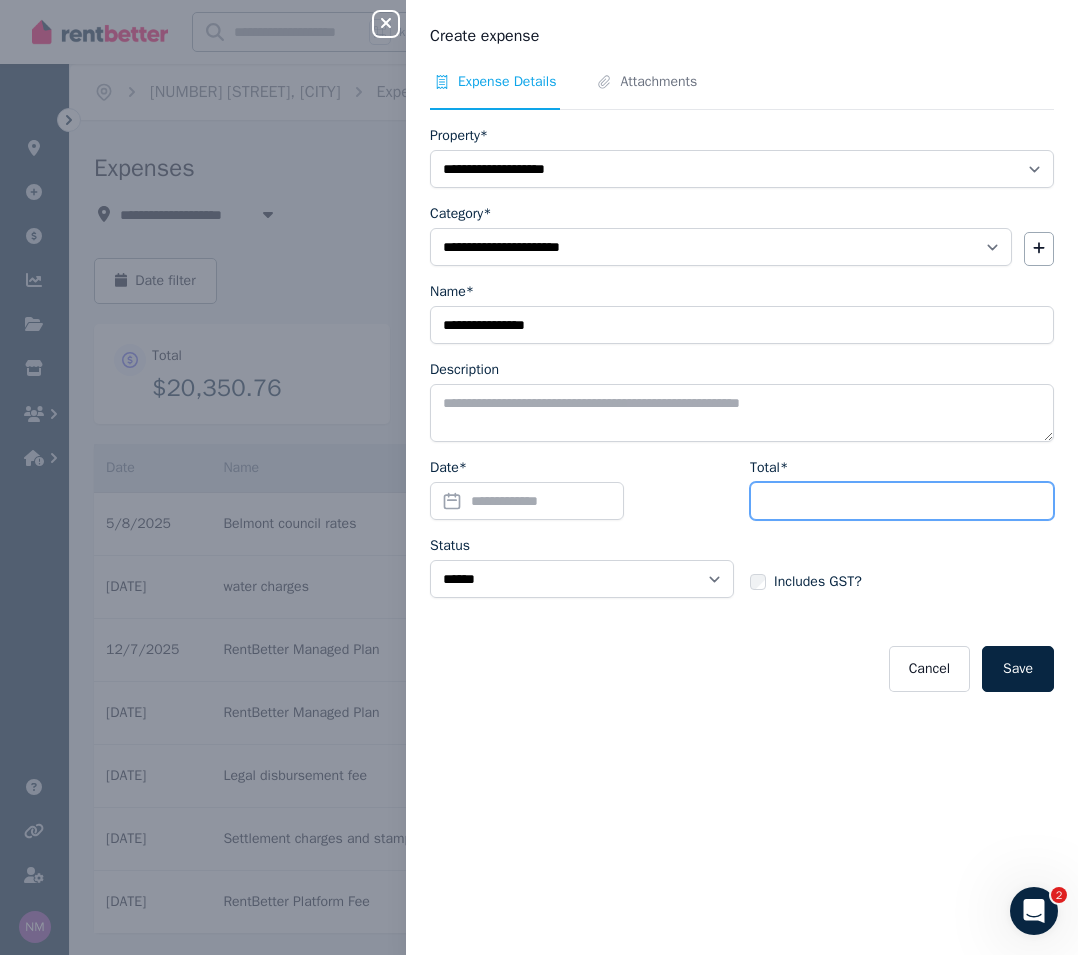 click on "Total*" at bounding box center [902, 501] 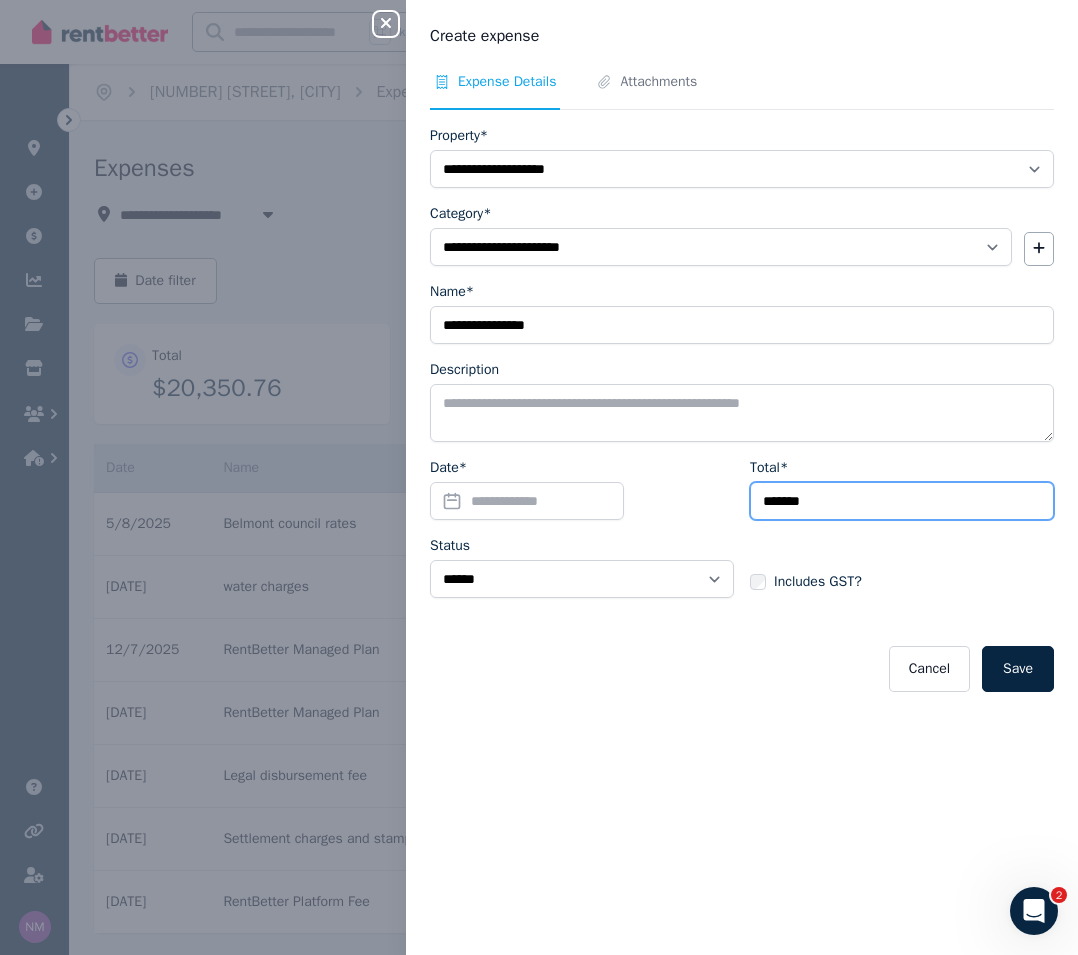 type on "*******" 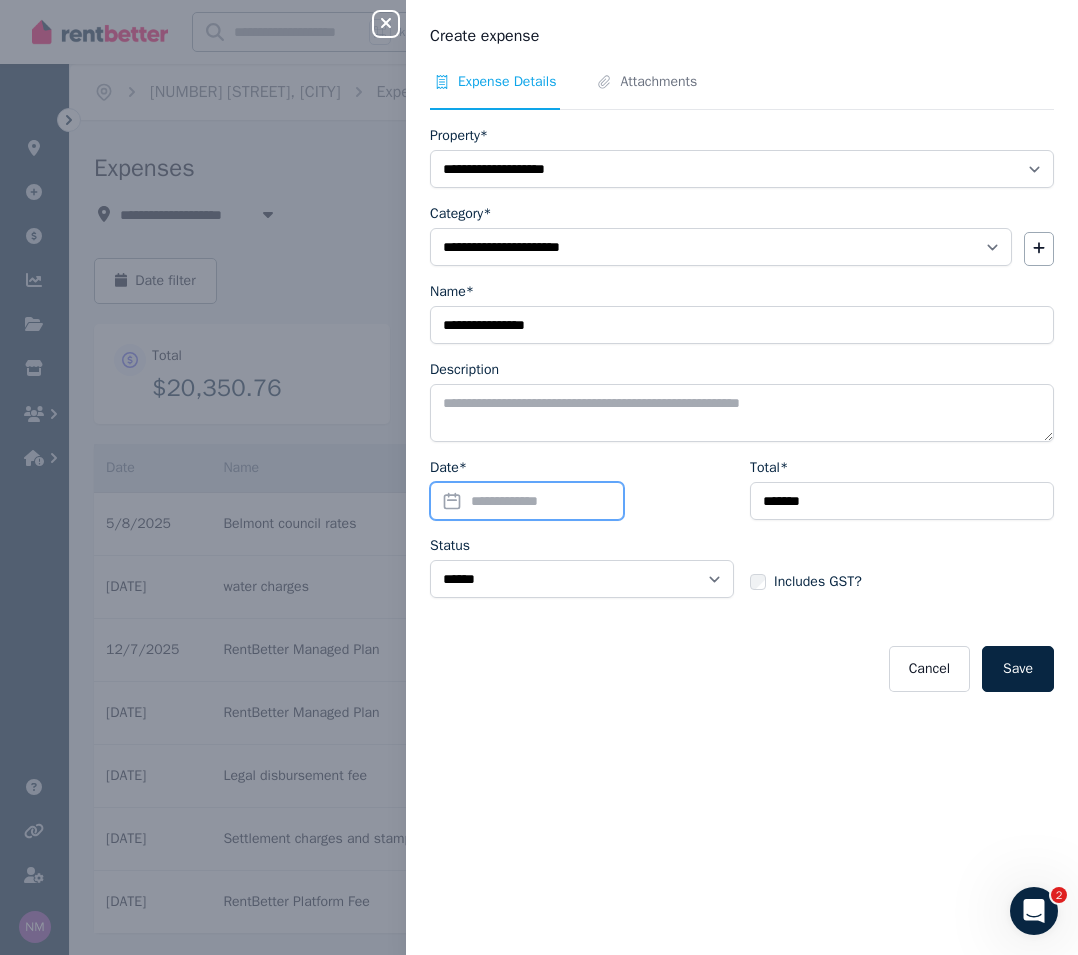 click on "Date*" at bounding box center [527, 501] 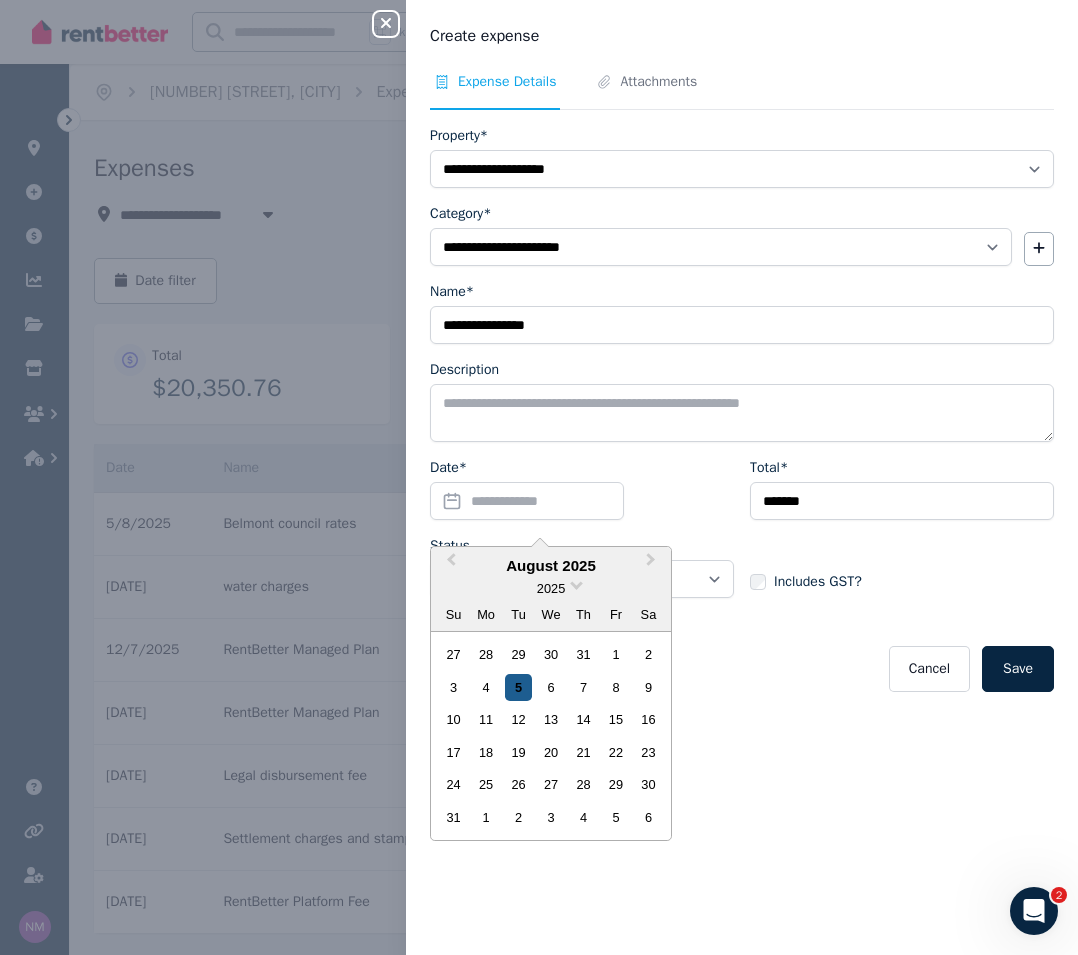 click on "5" at bounding box center [518, 687] 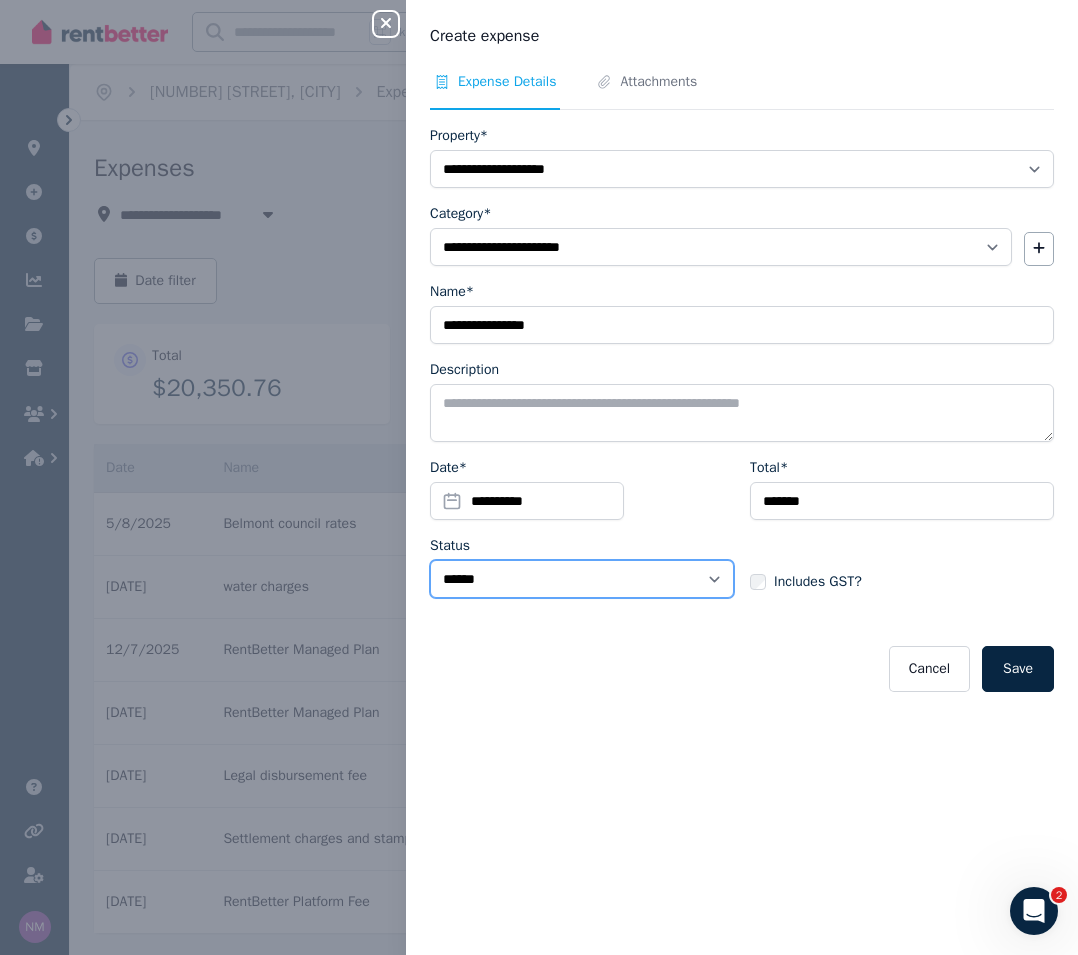 select on "**********" 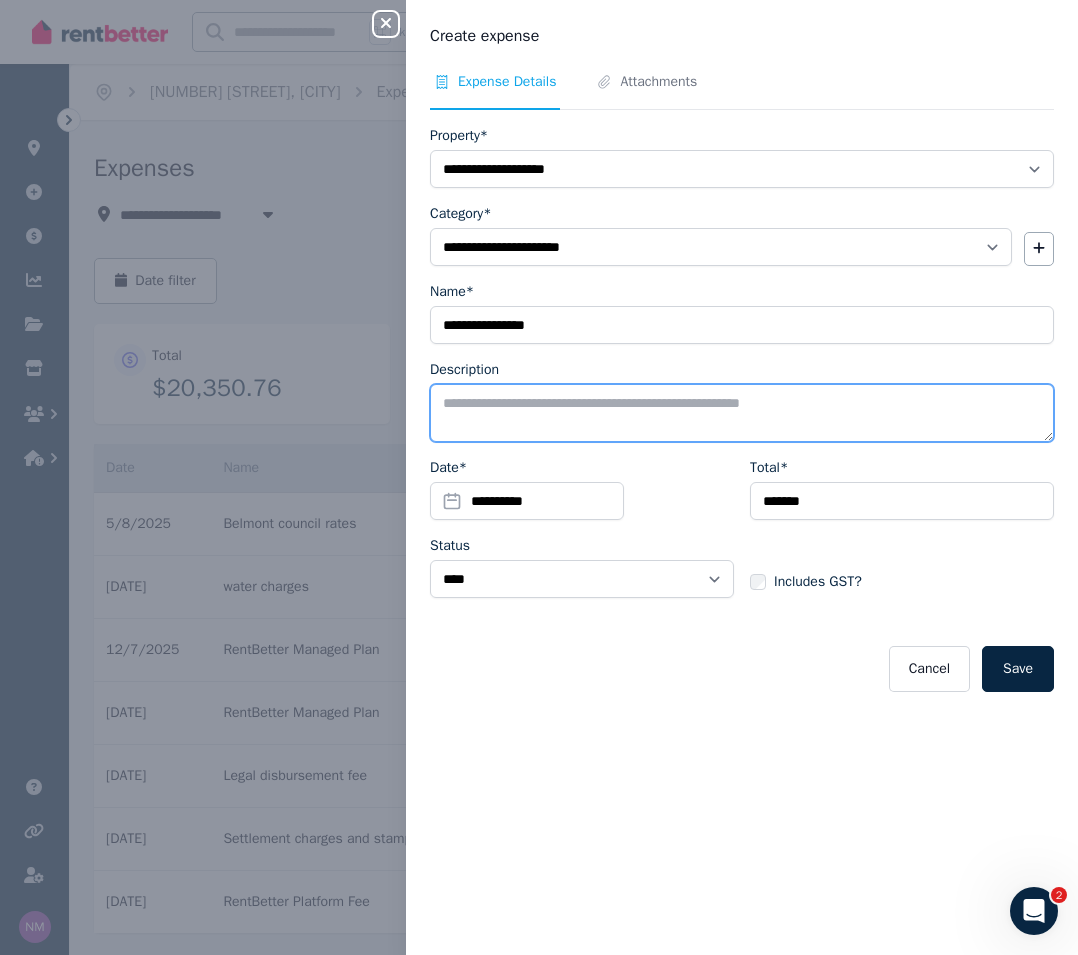click on "Description" at bounding box center [742, 413] 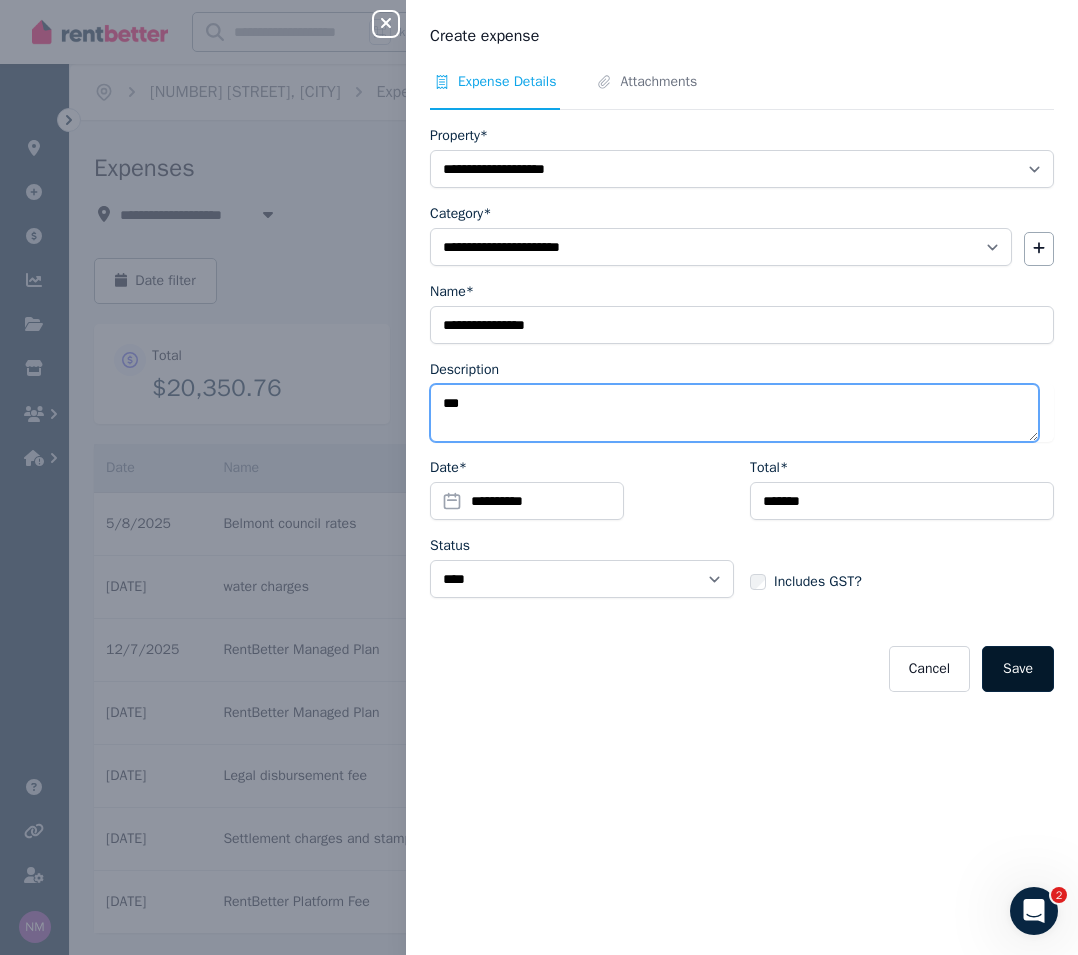 type on "***" 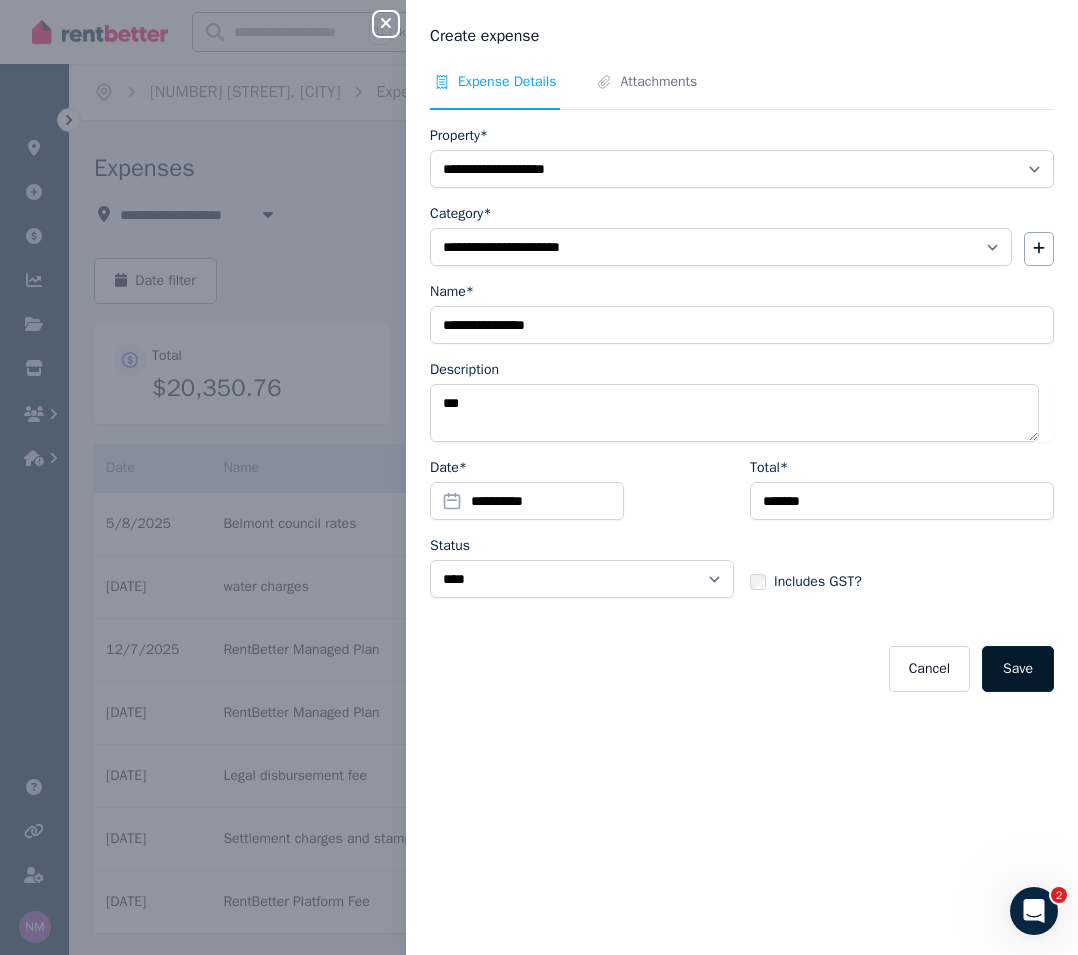 click on "Save" at bounding box center [1018, 669] 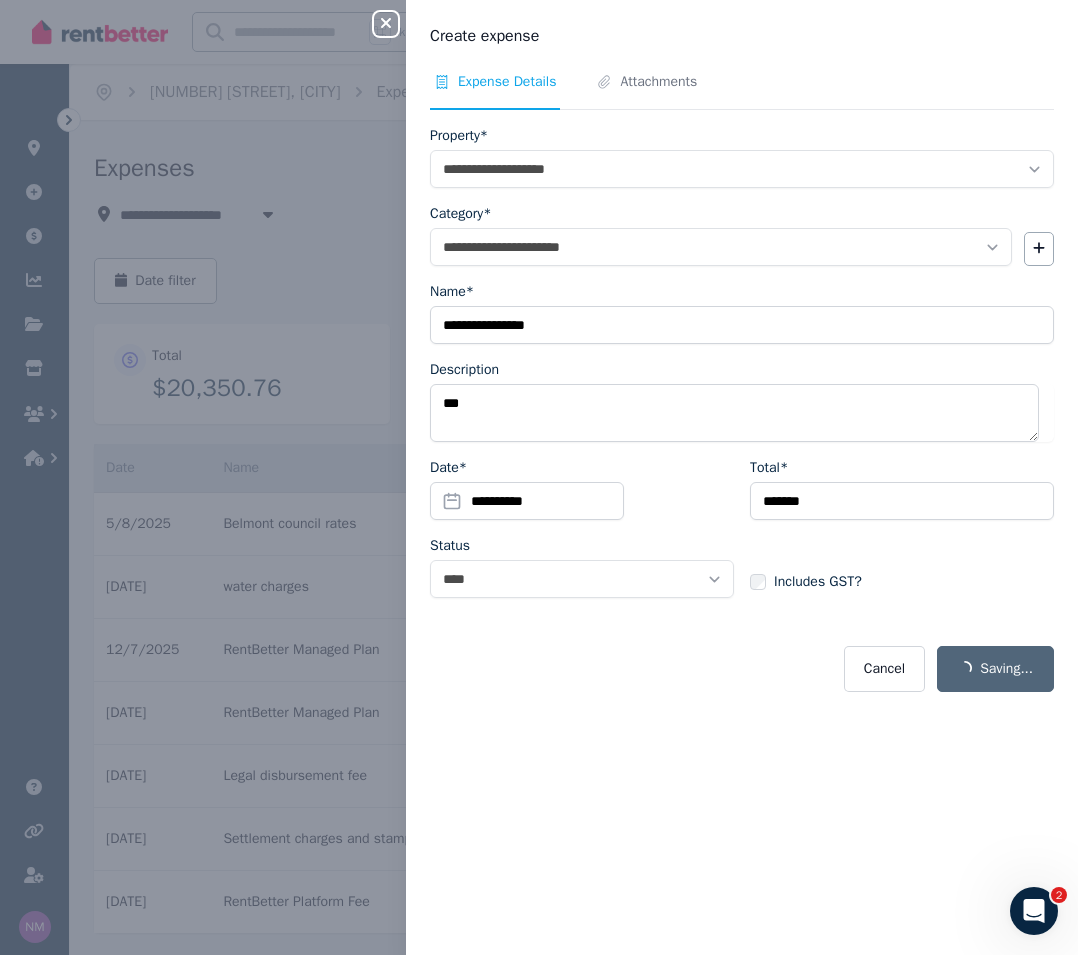 select on "**********" 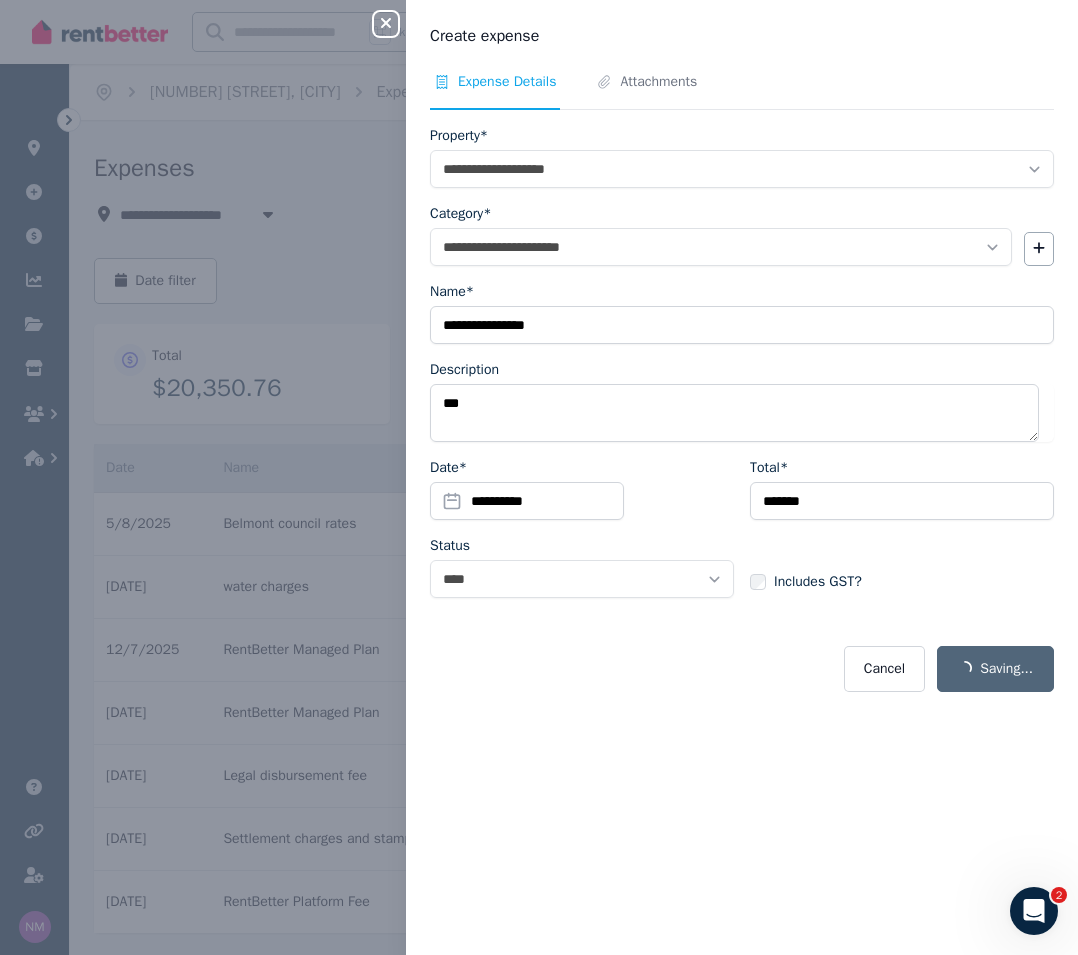 select on "**********" 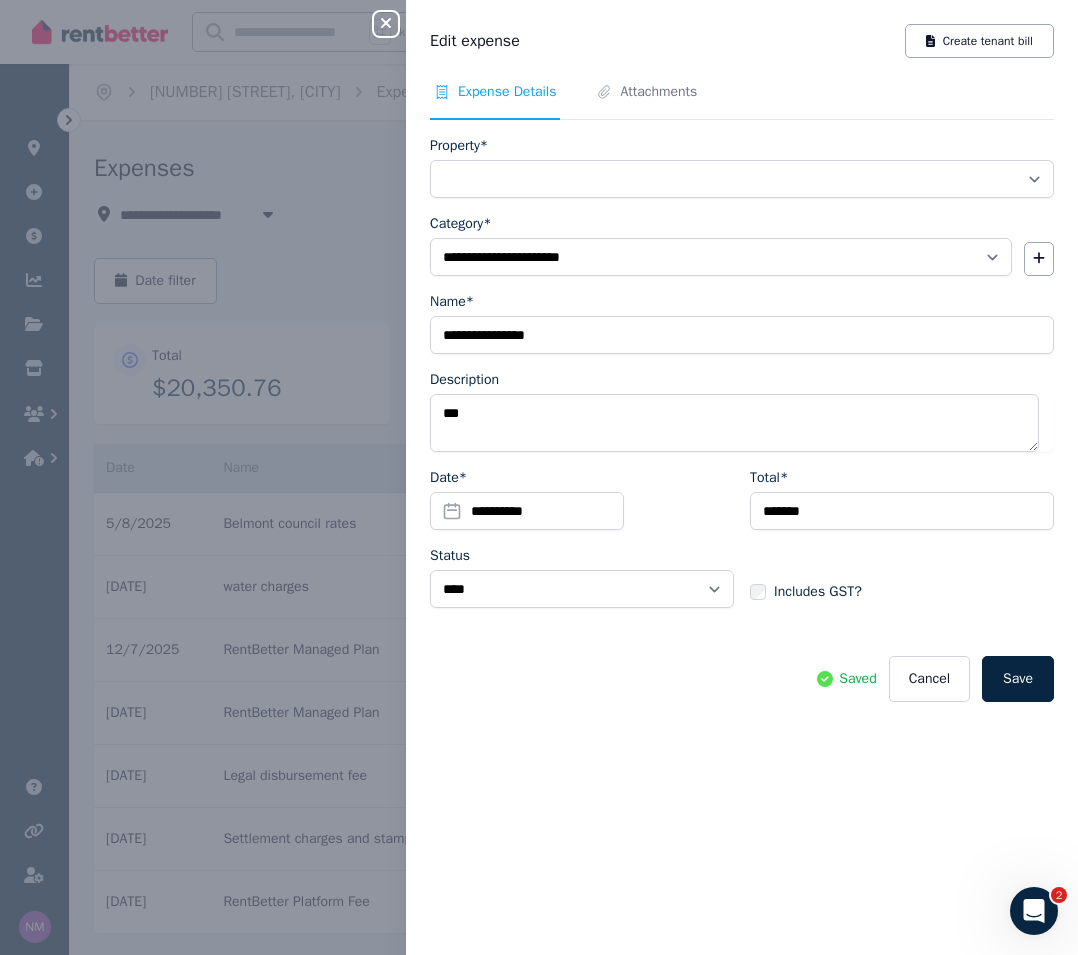 select on "**********" 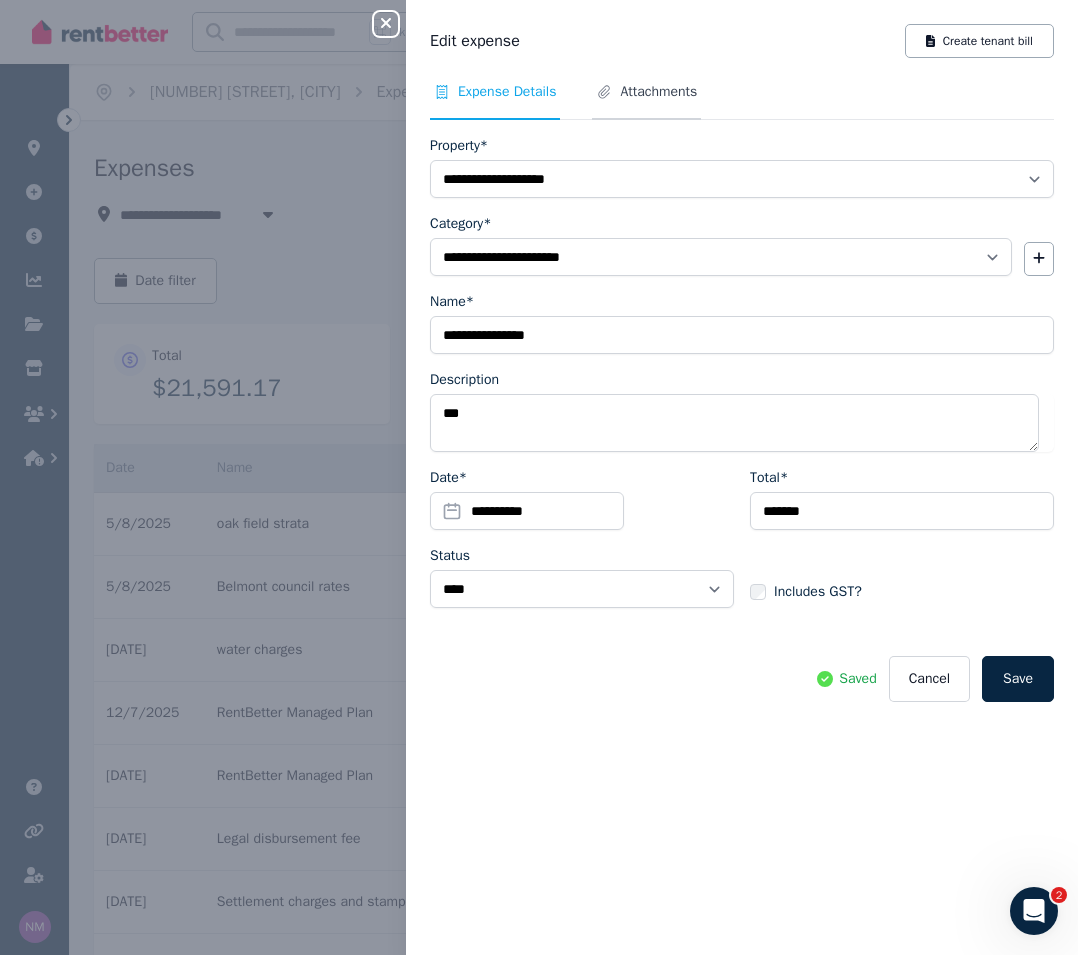 click on "Attachments" at bounding box center (658, 92) 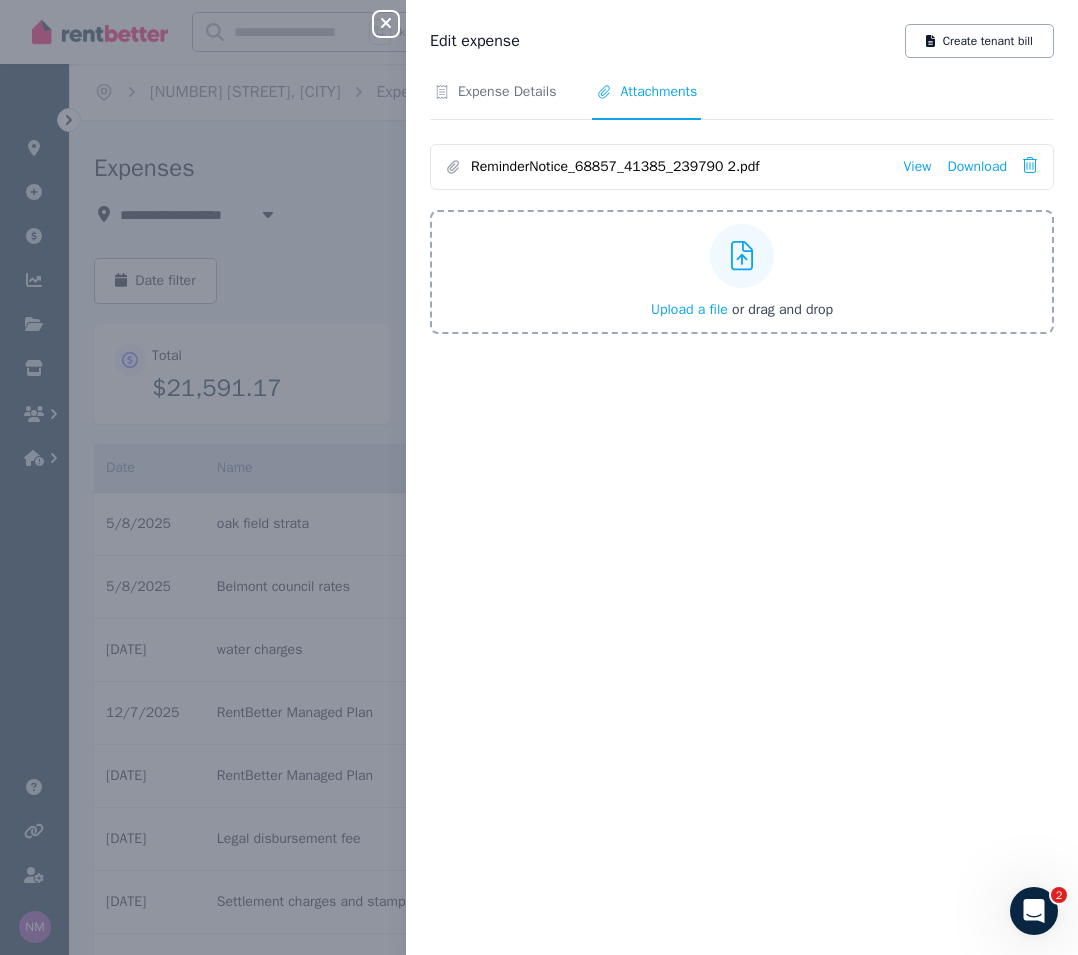 click 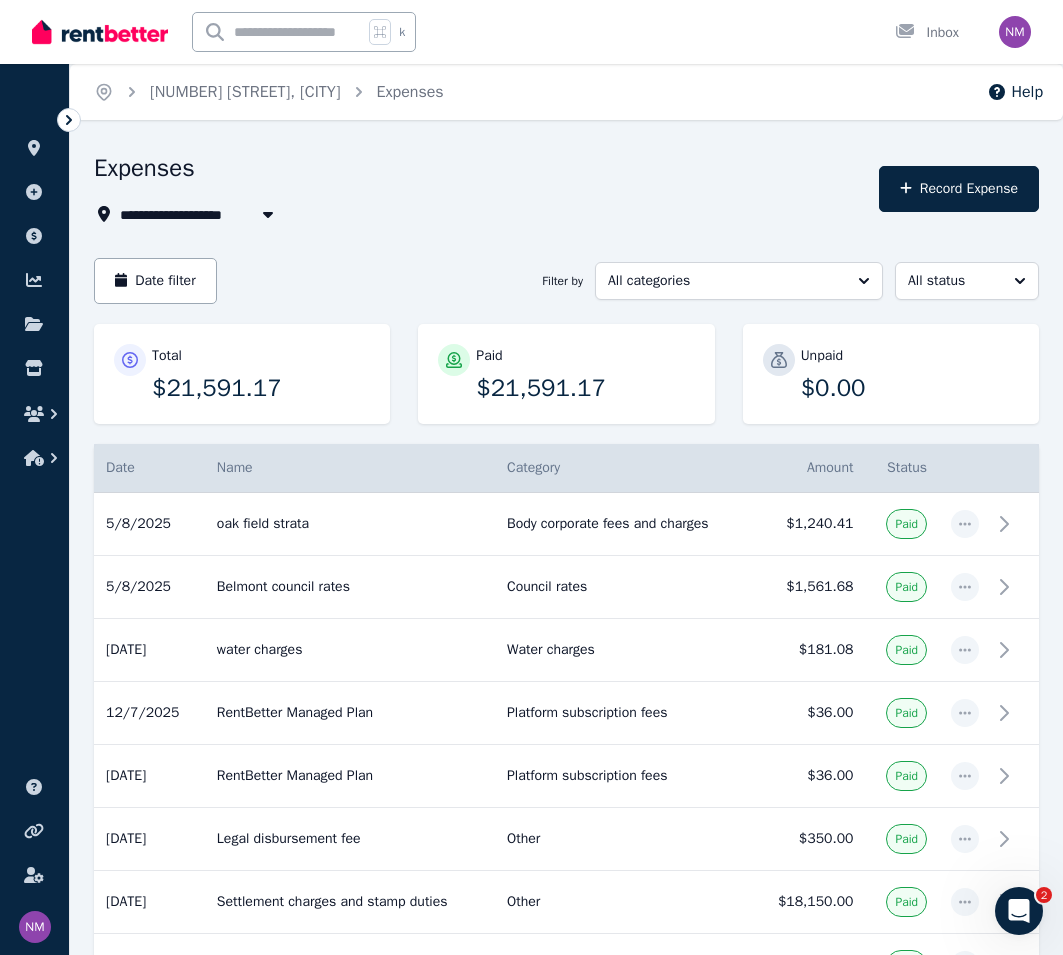 scroll, scrollTop: 0, scrollLeft: 0, axis: both 